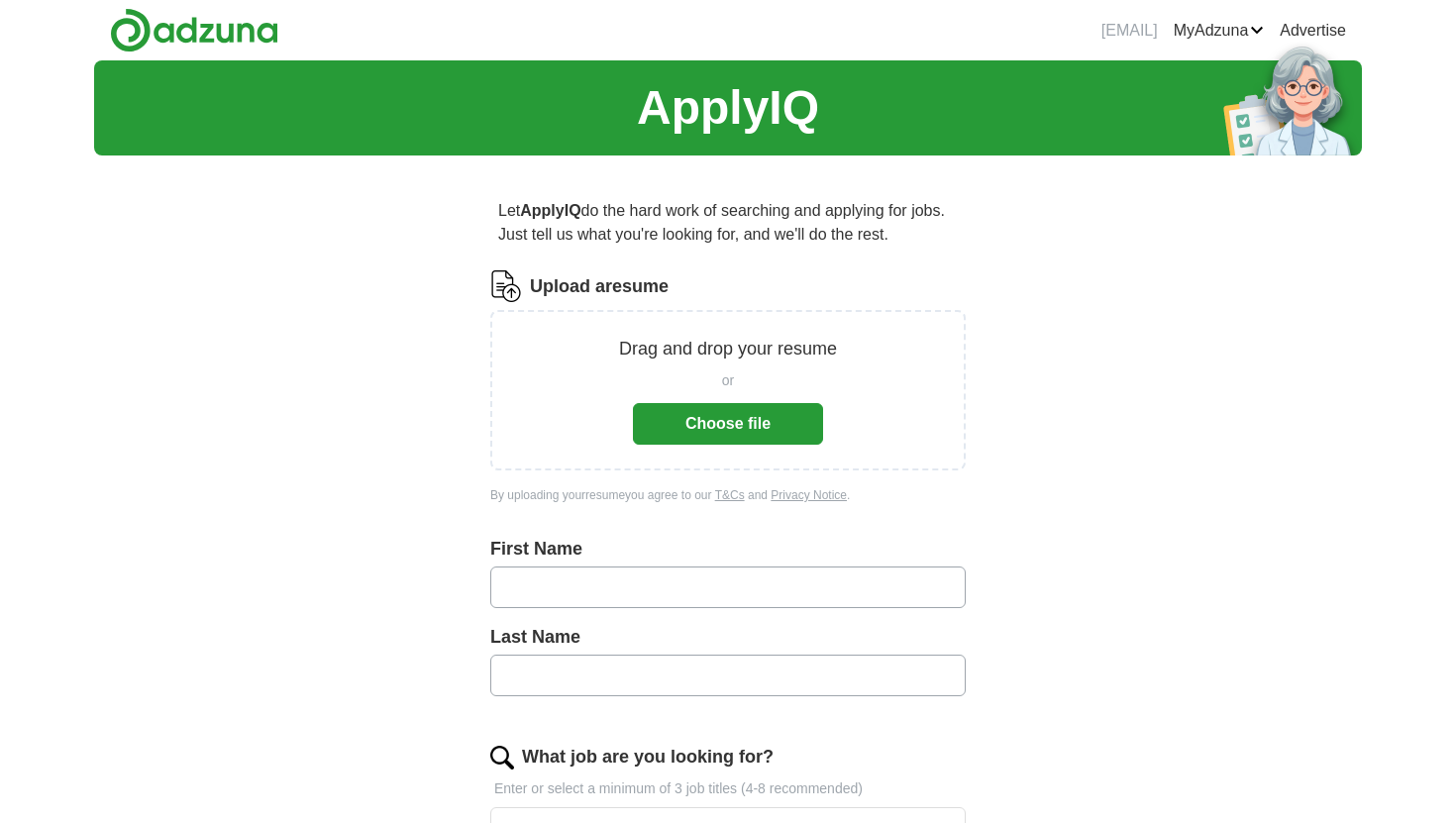 scroll, scrollTop: 0, scrollLeft: 0, axis: both 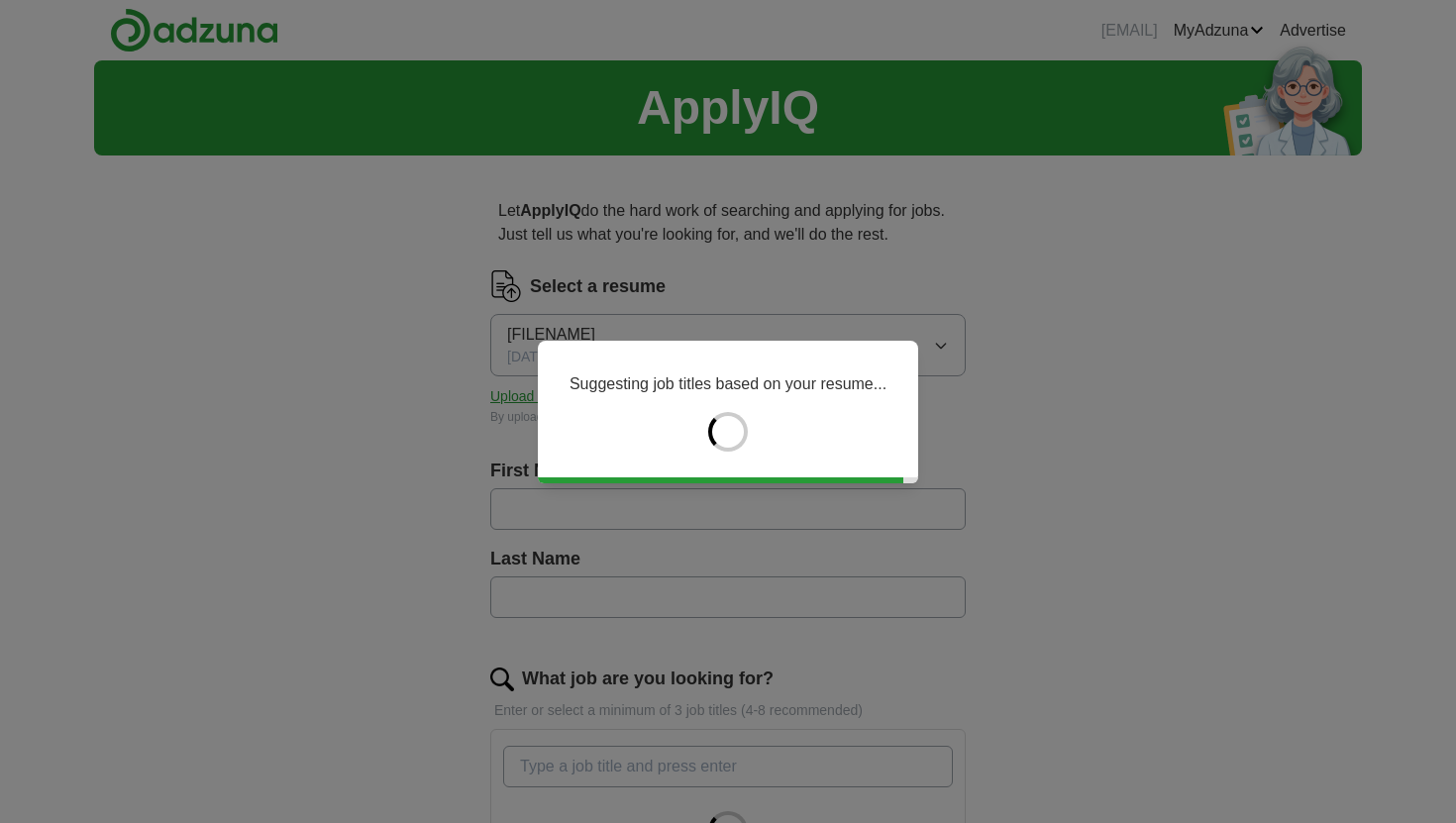type on "*******" 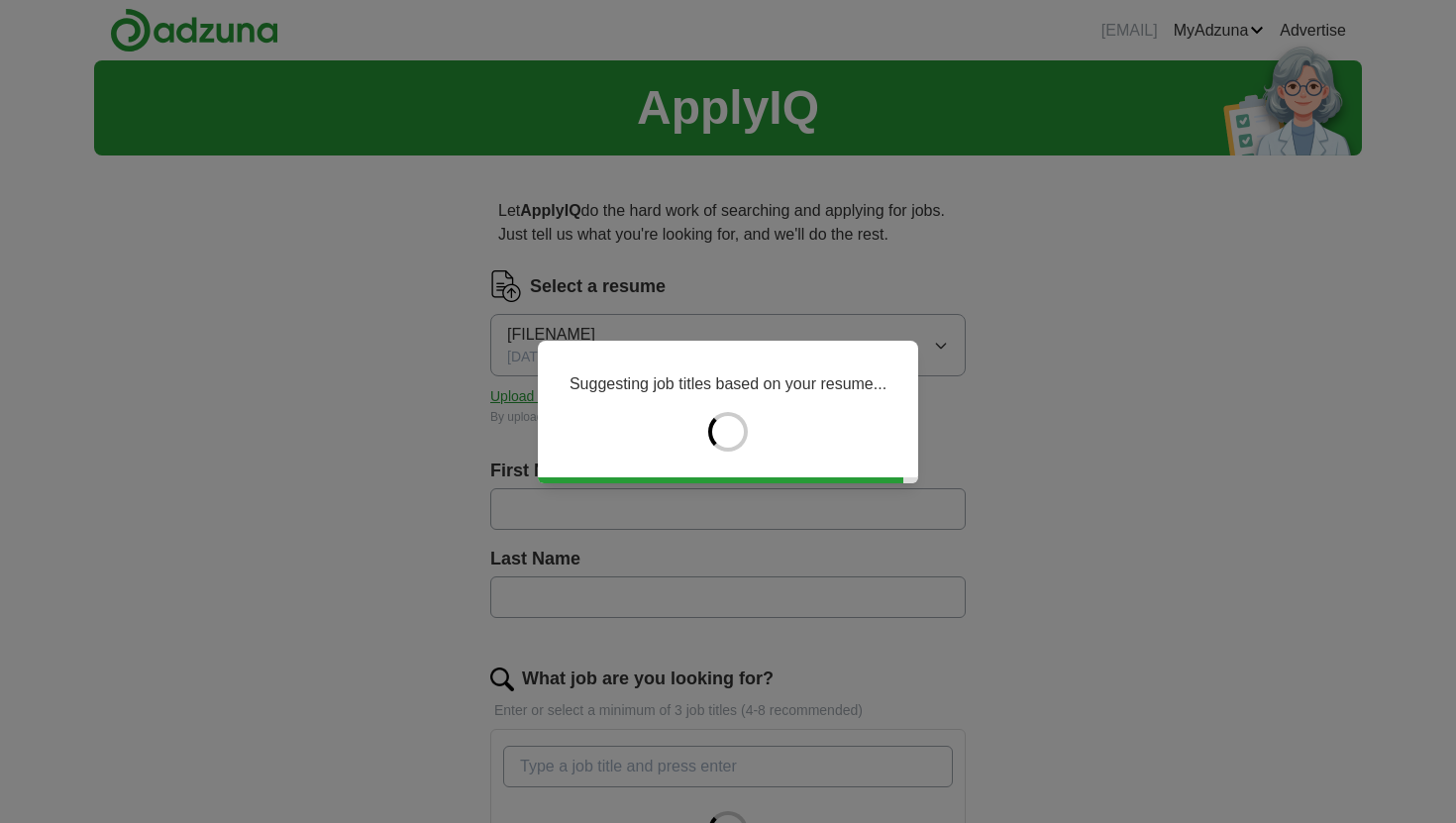 type on "**********" 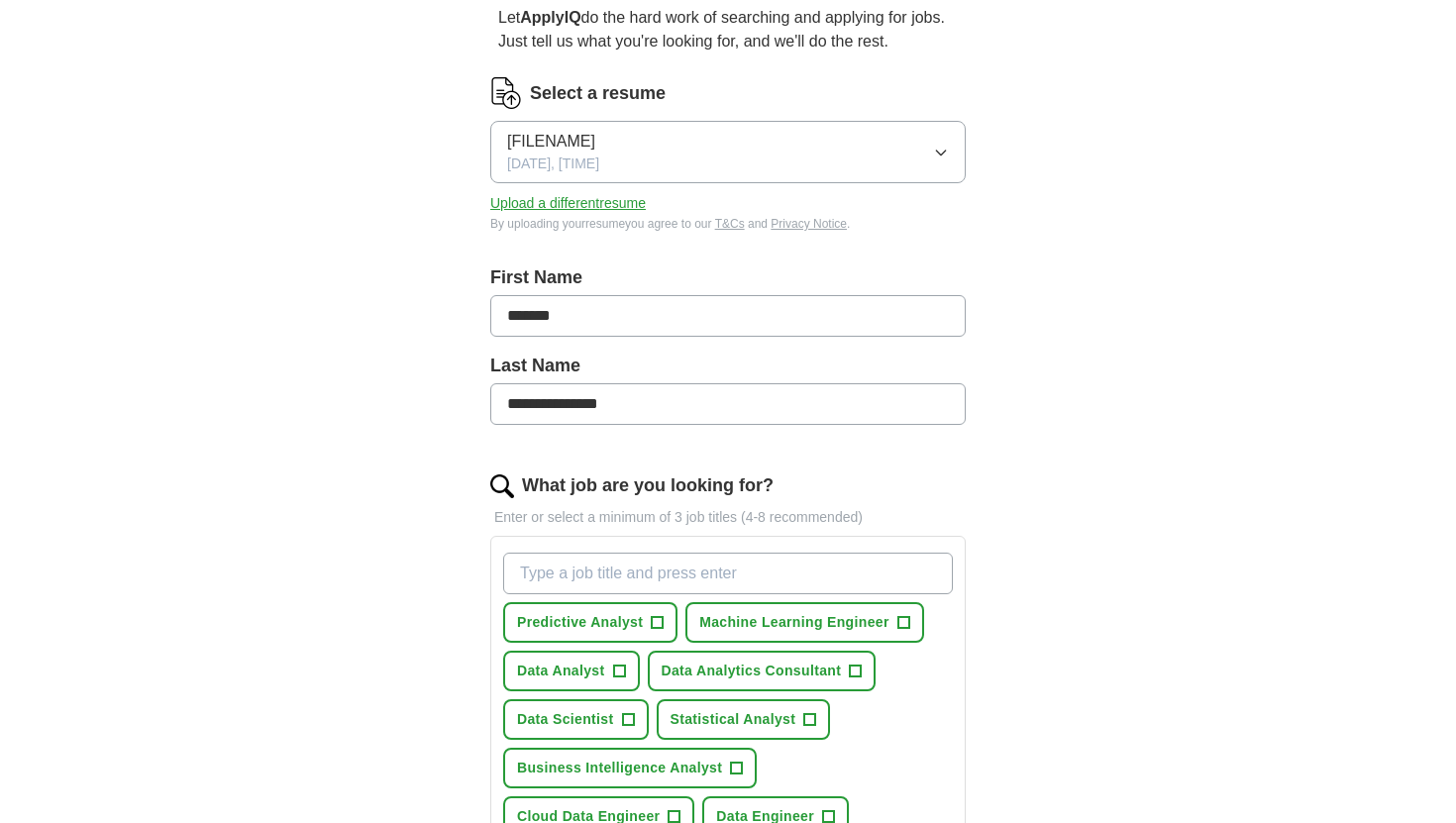 scroll, scrollTop: 218, scrollLeft: 0, axis: vertical 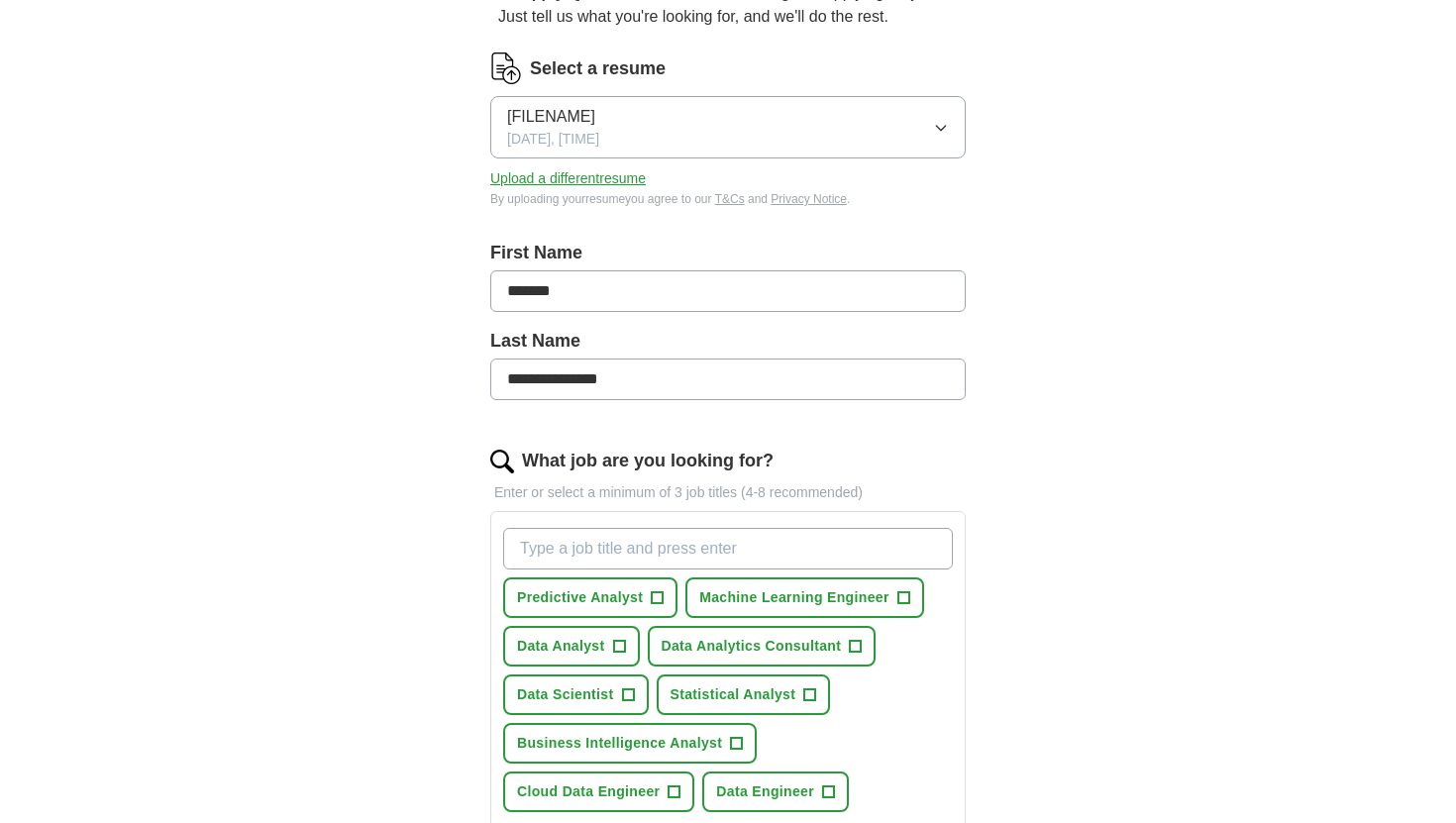 drag, startPoint x: 507, startPoint y: 379, endPoint x: 652, endPoint y: 379, distance: 145 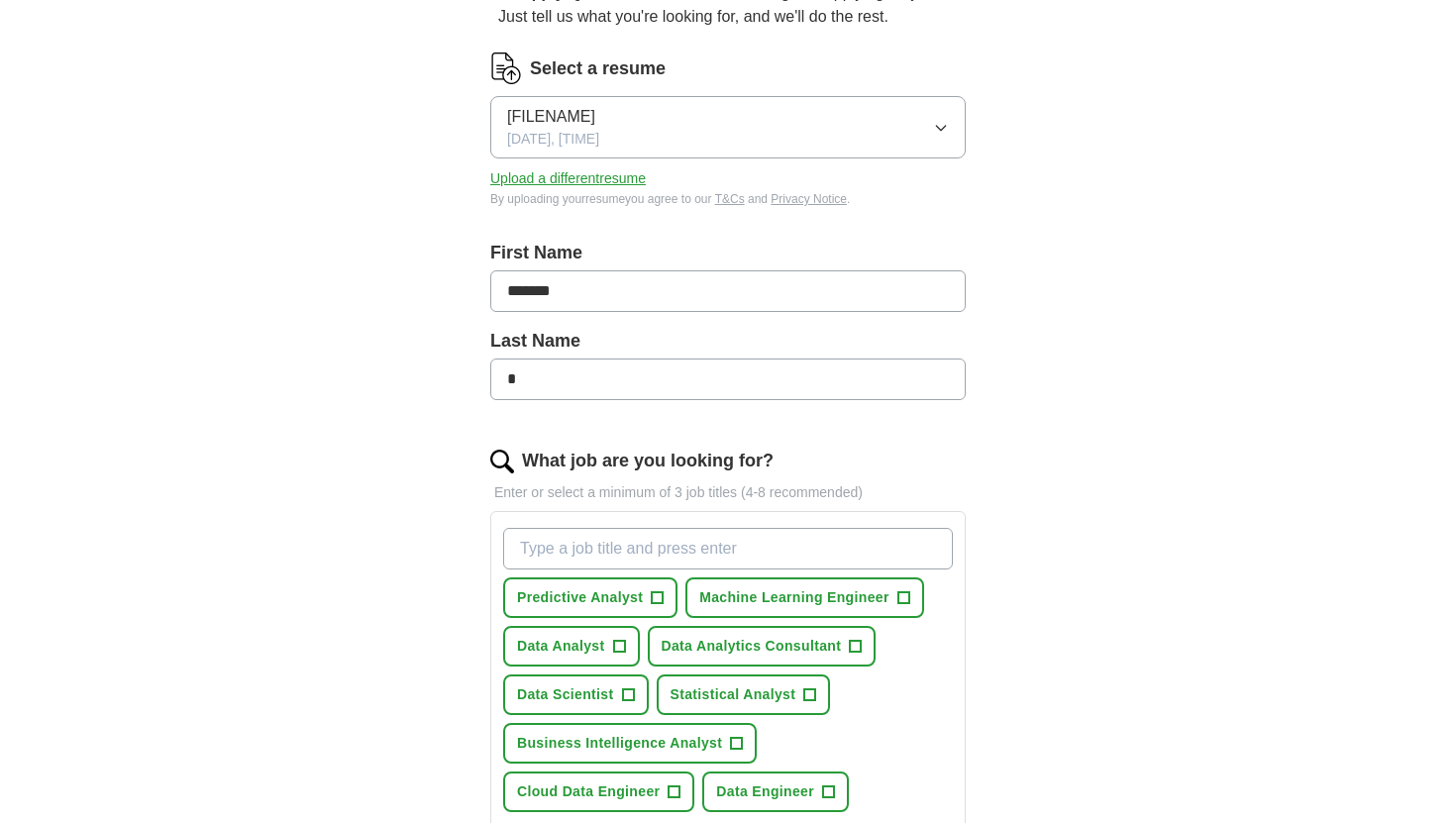type on "******" 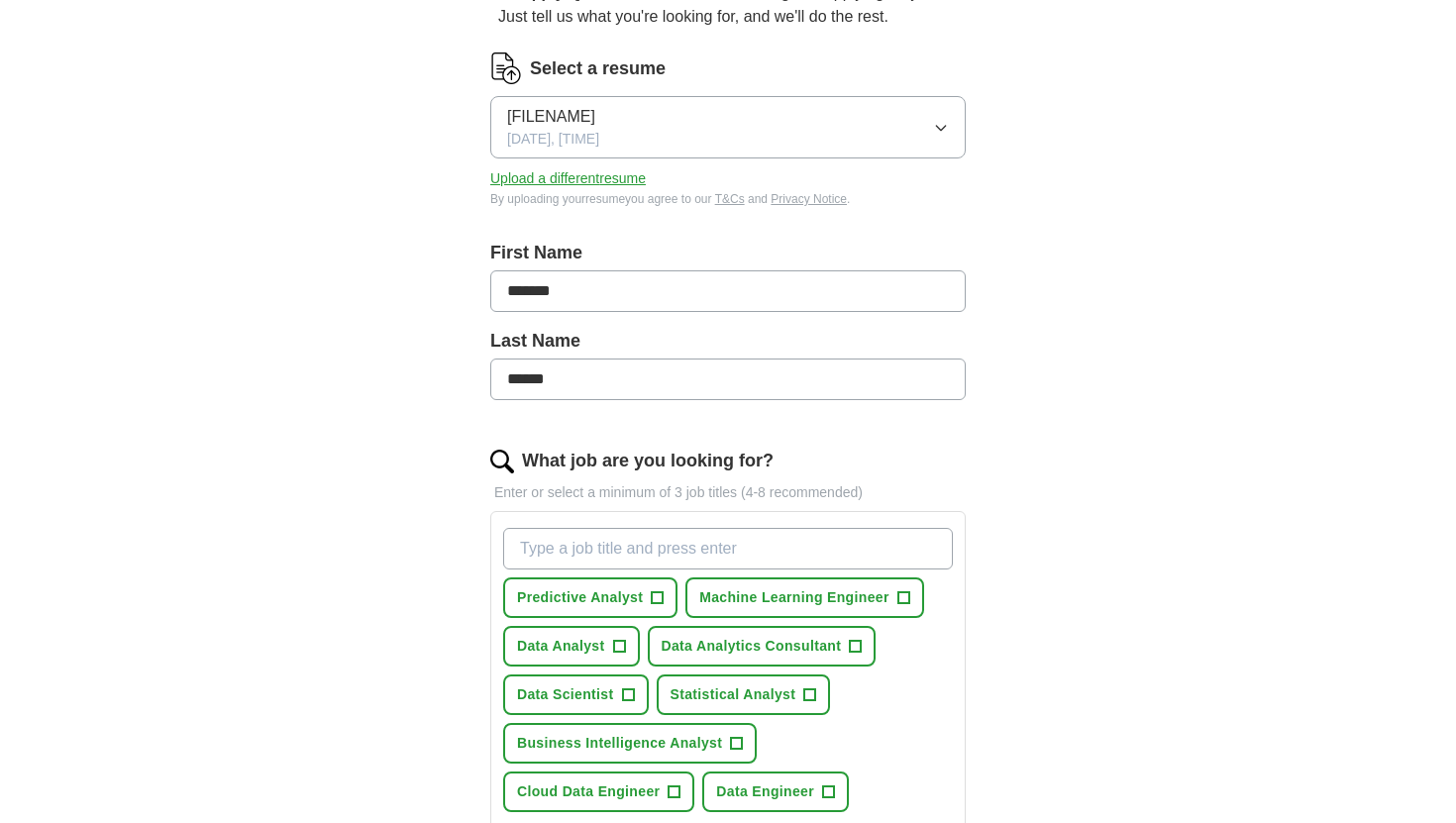 type on "*******" 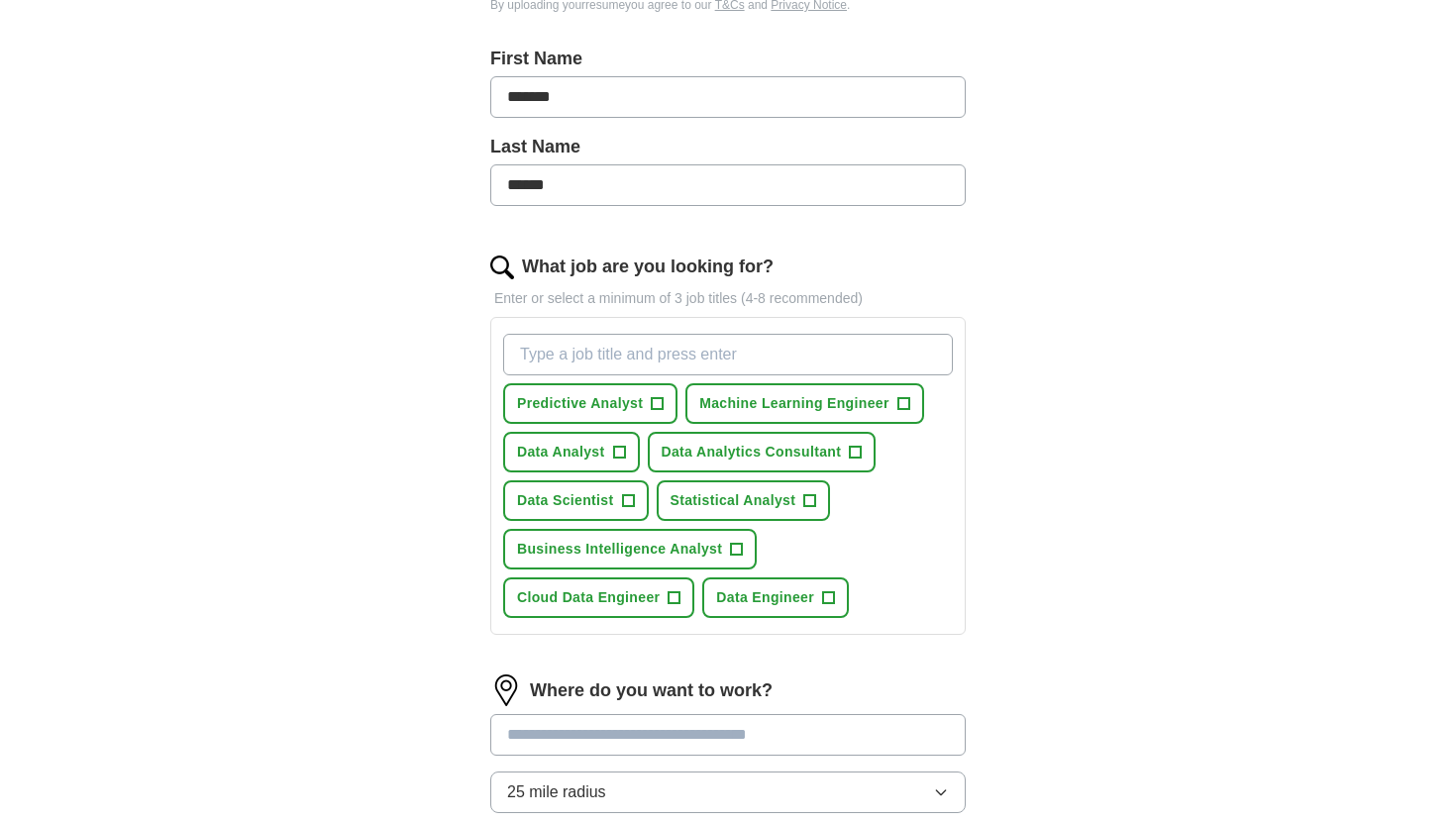 scroll, scrollTop: 426, scrollLeft: 0, axis: vertical 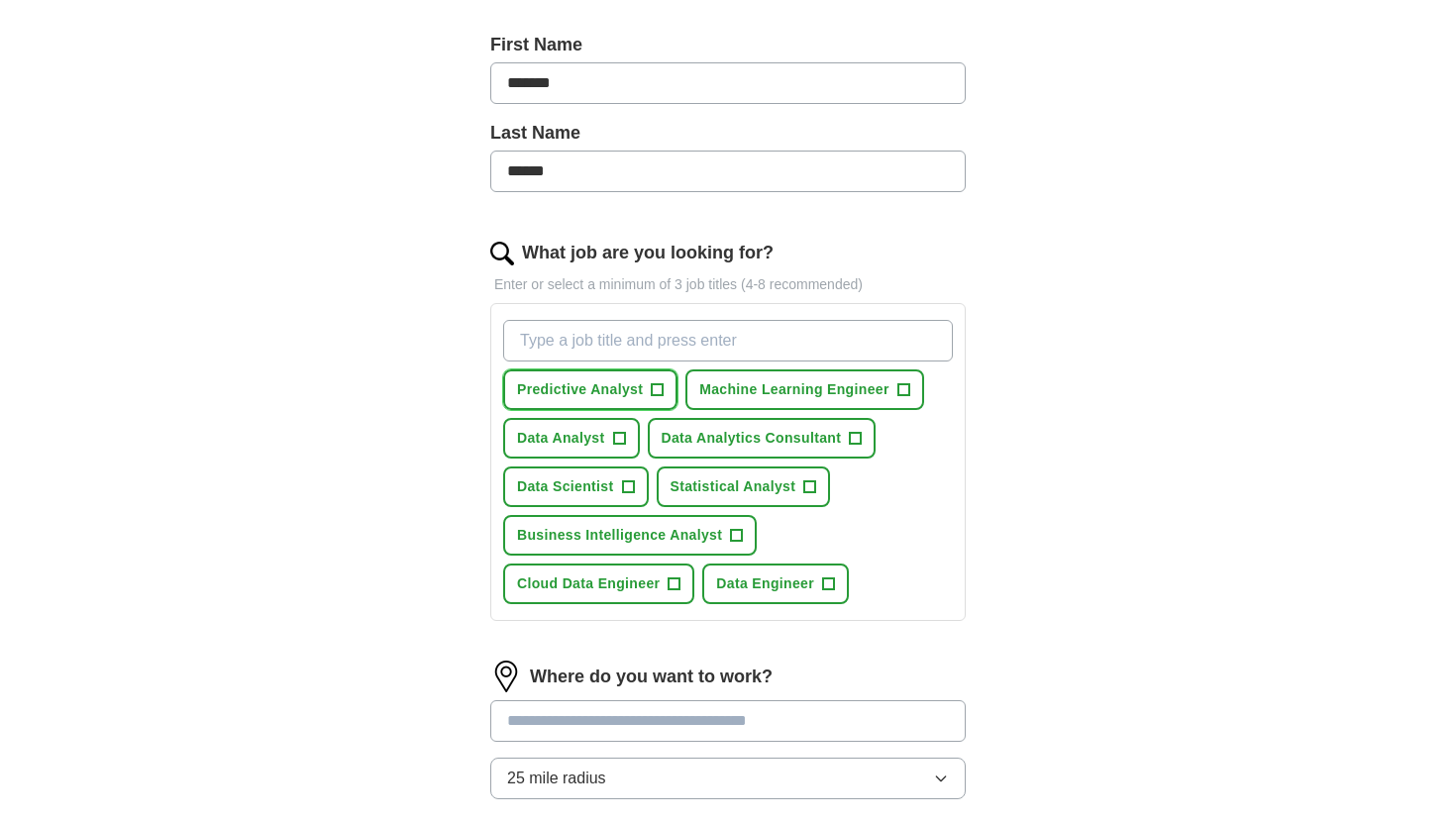 click on "+" at bounding box center (658, 390) 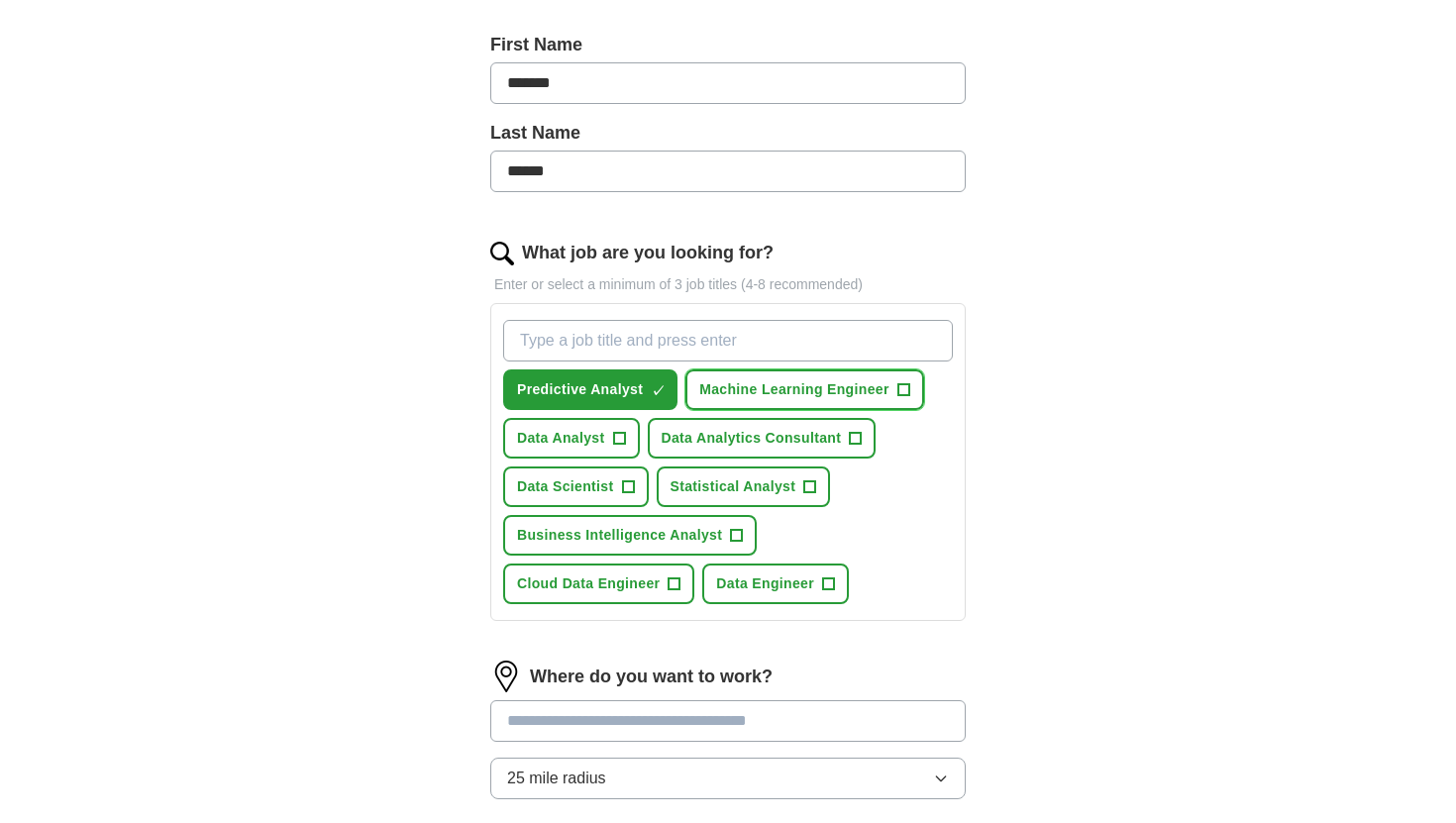 click on "+" at bounding box center (903, 390) 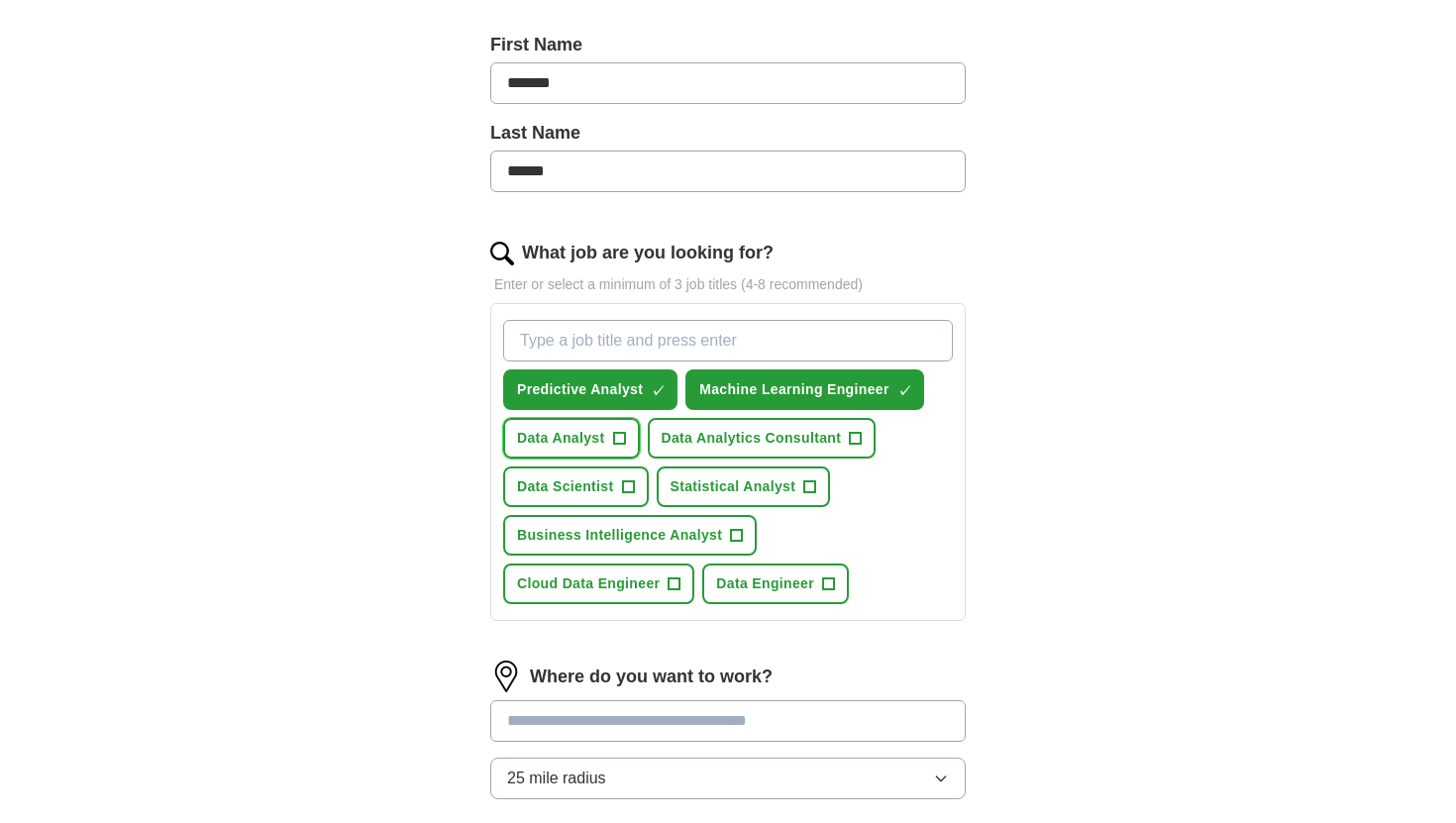 click on "+" at bounding box center (619, 439) 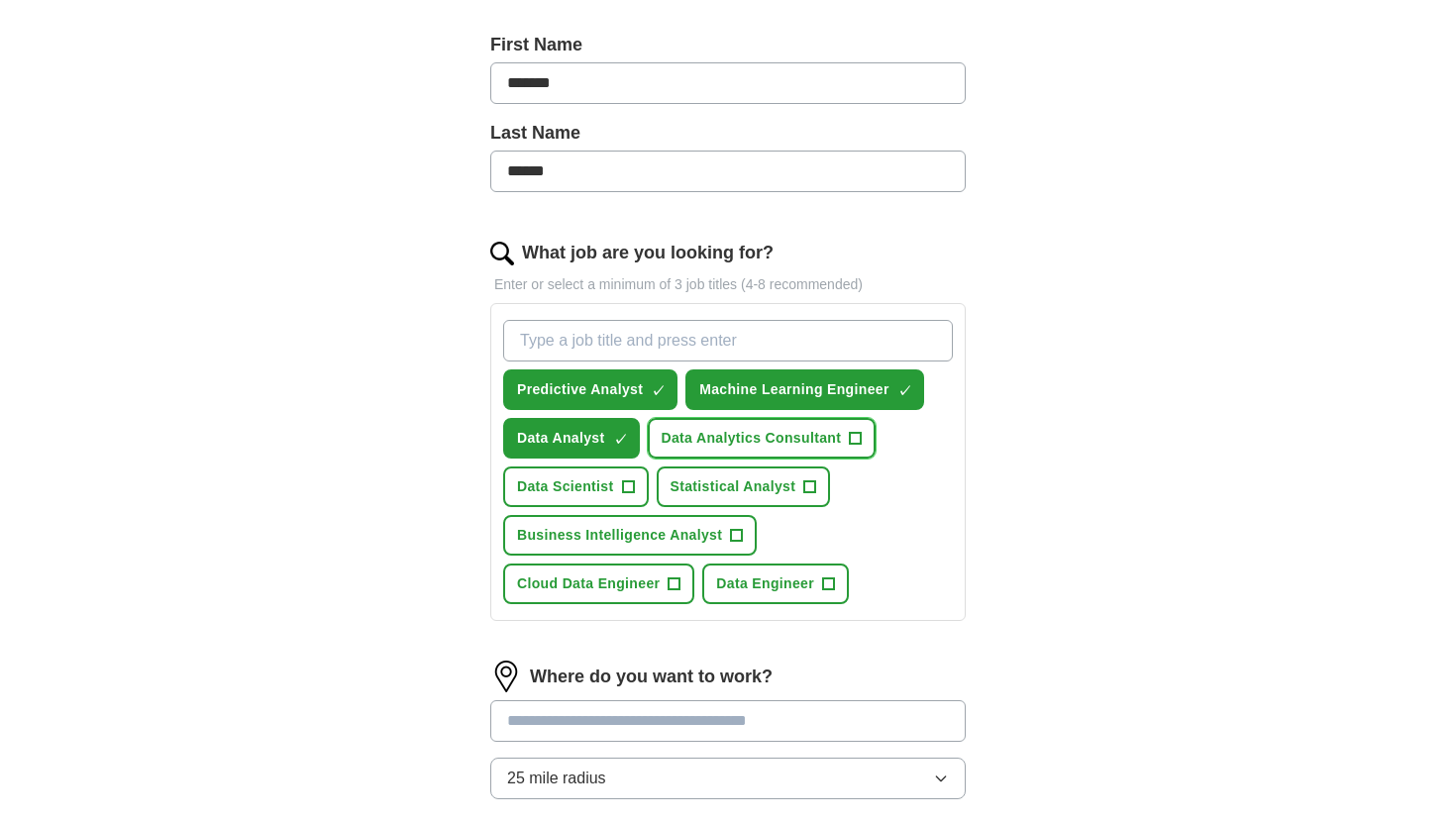 click on "+" at bounding box center (856, 439) 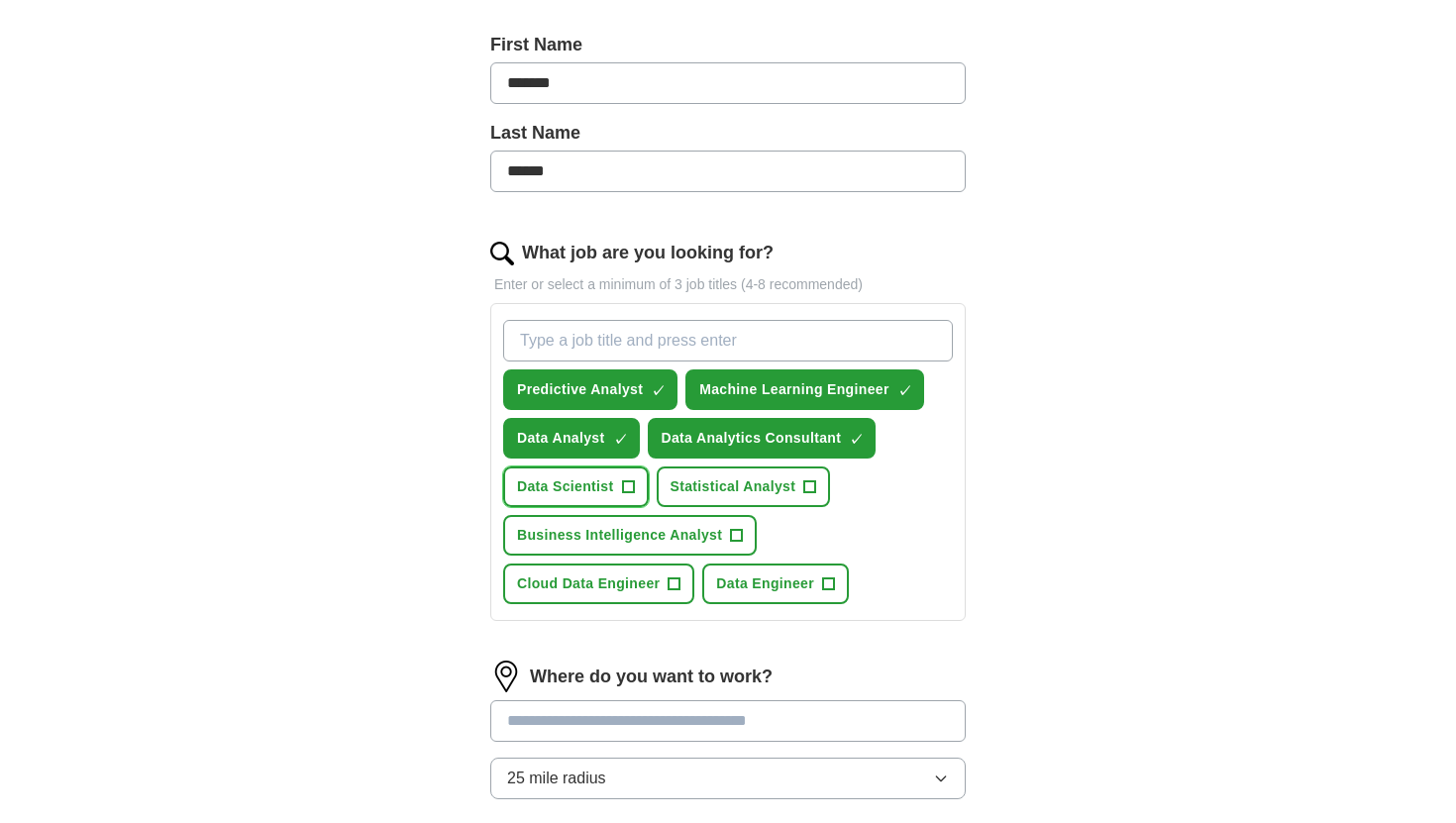 click on "+" at bounding box center [628, 487] 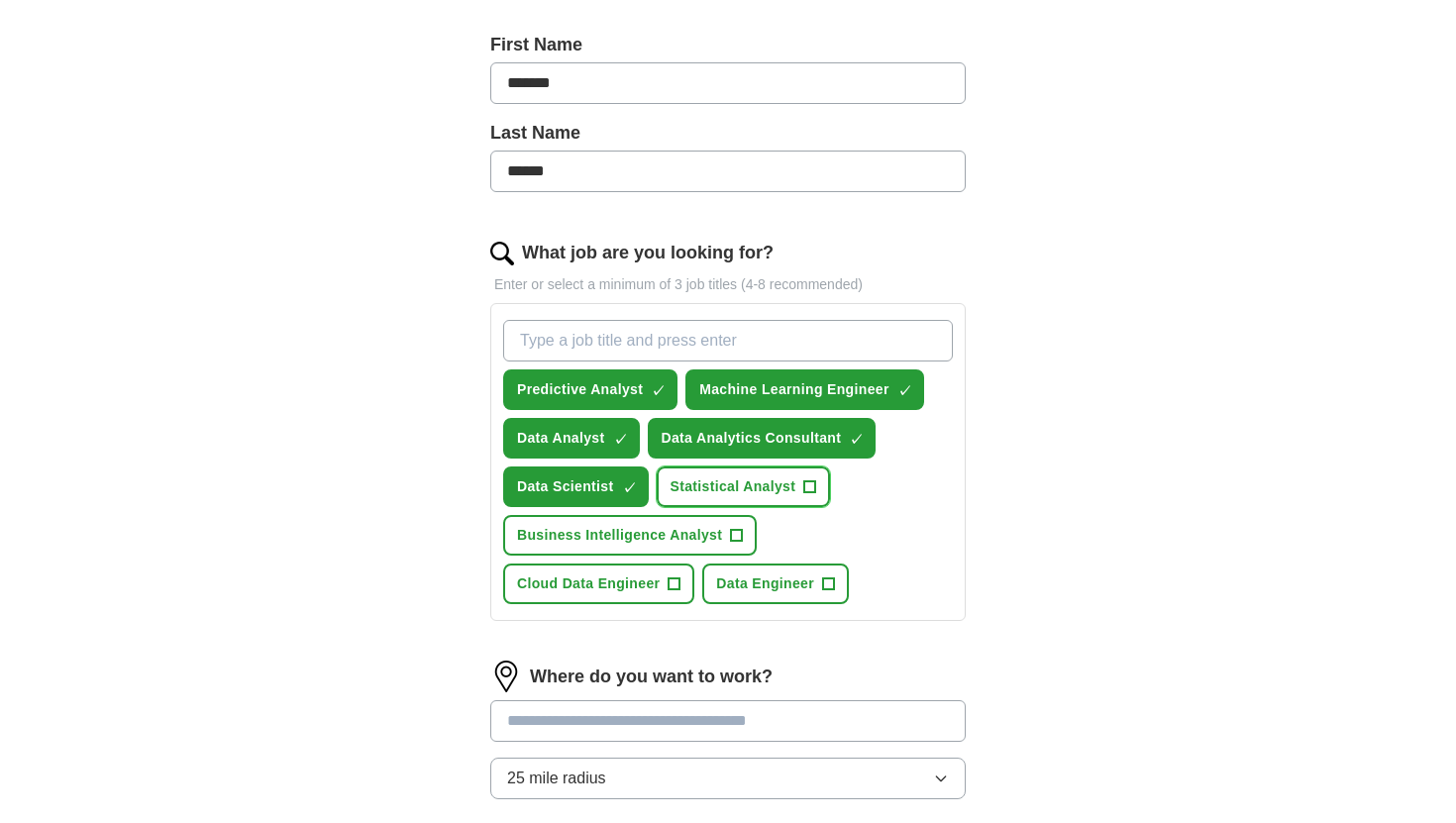 click on "Statistical Analyst +" at bounding box center [744, 486] 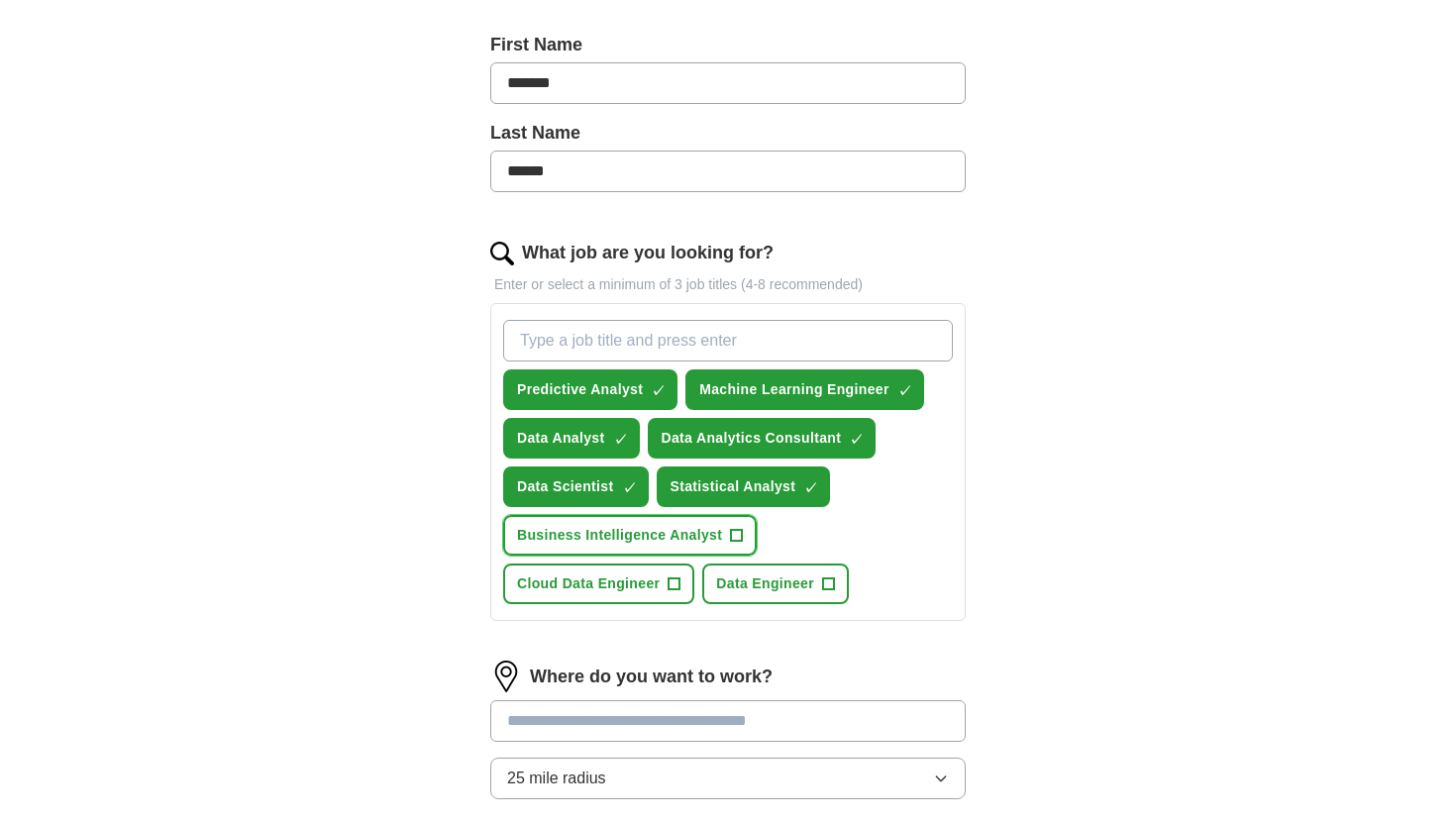 click on "Business Intelligence Analyst +" at bounding box center (630, 535) 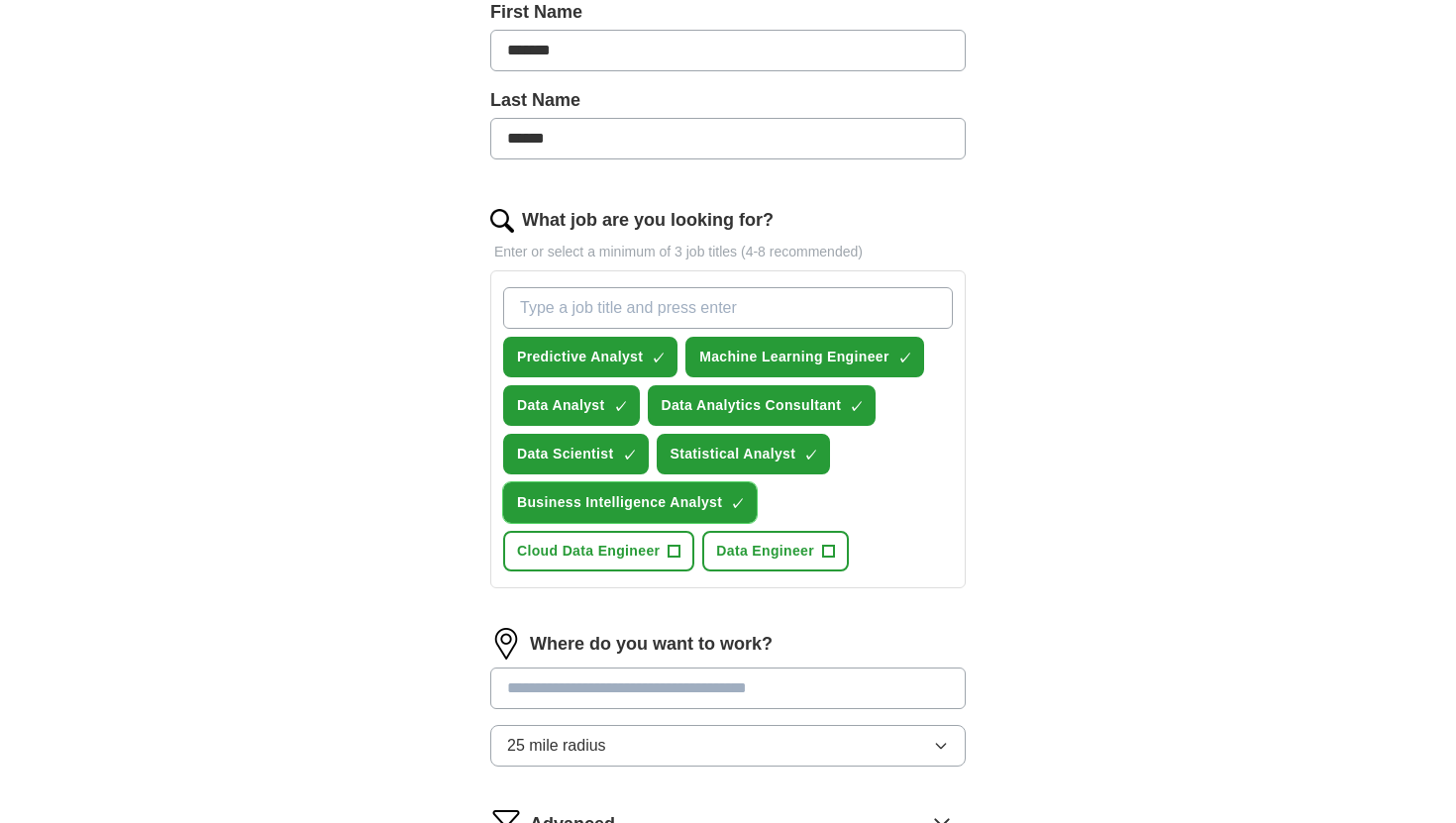 scroll, scrollTop: 471, scrollLeft: 0, axis: vertical 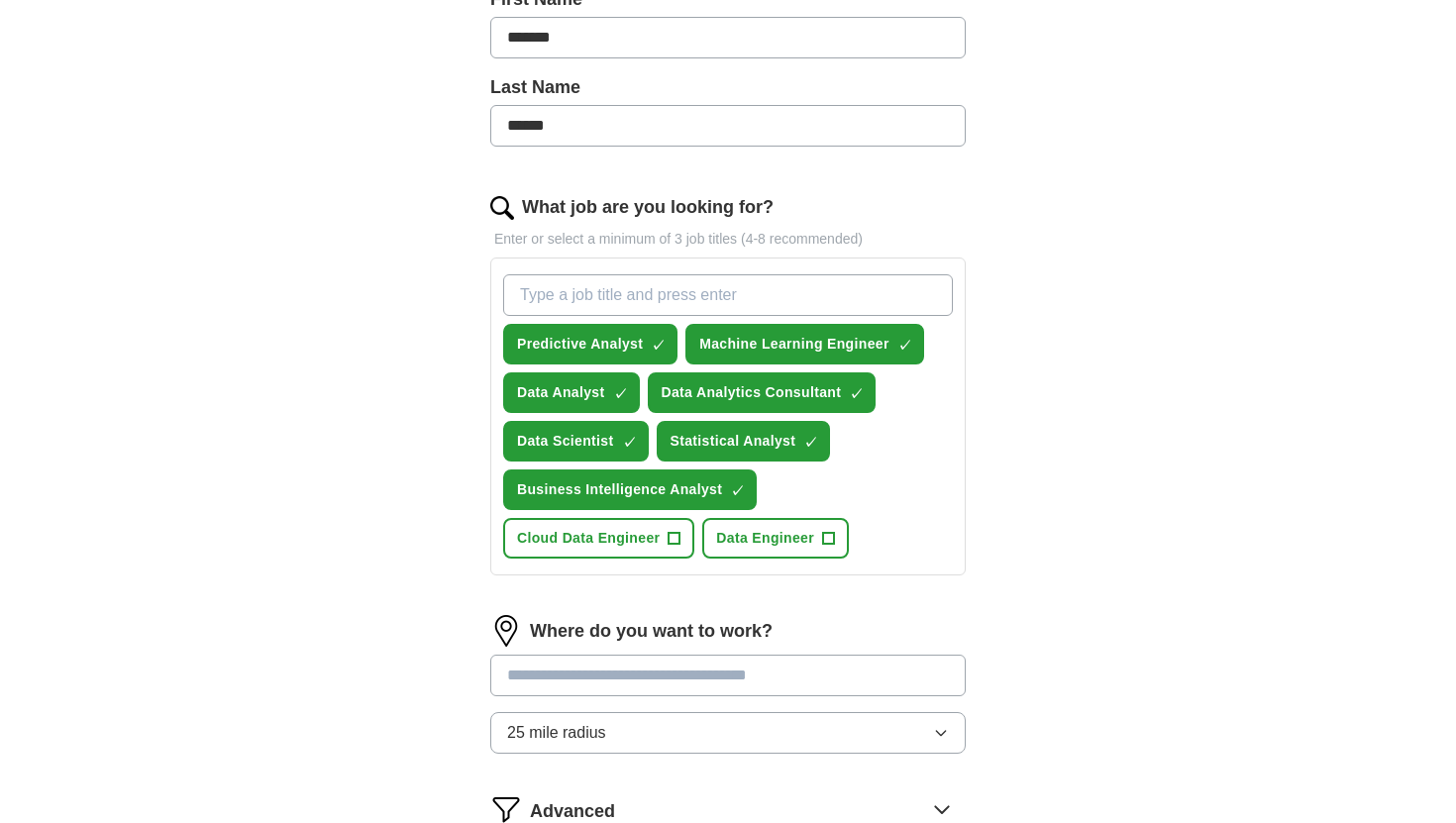 click on "+" at bounding box center [675, 539] 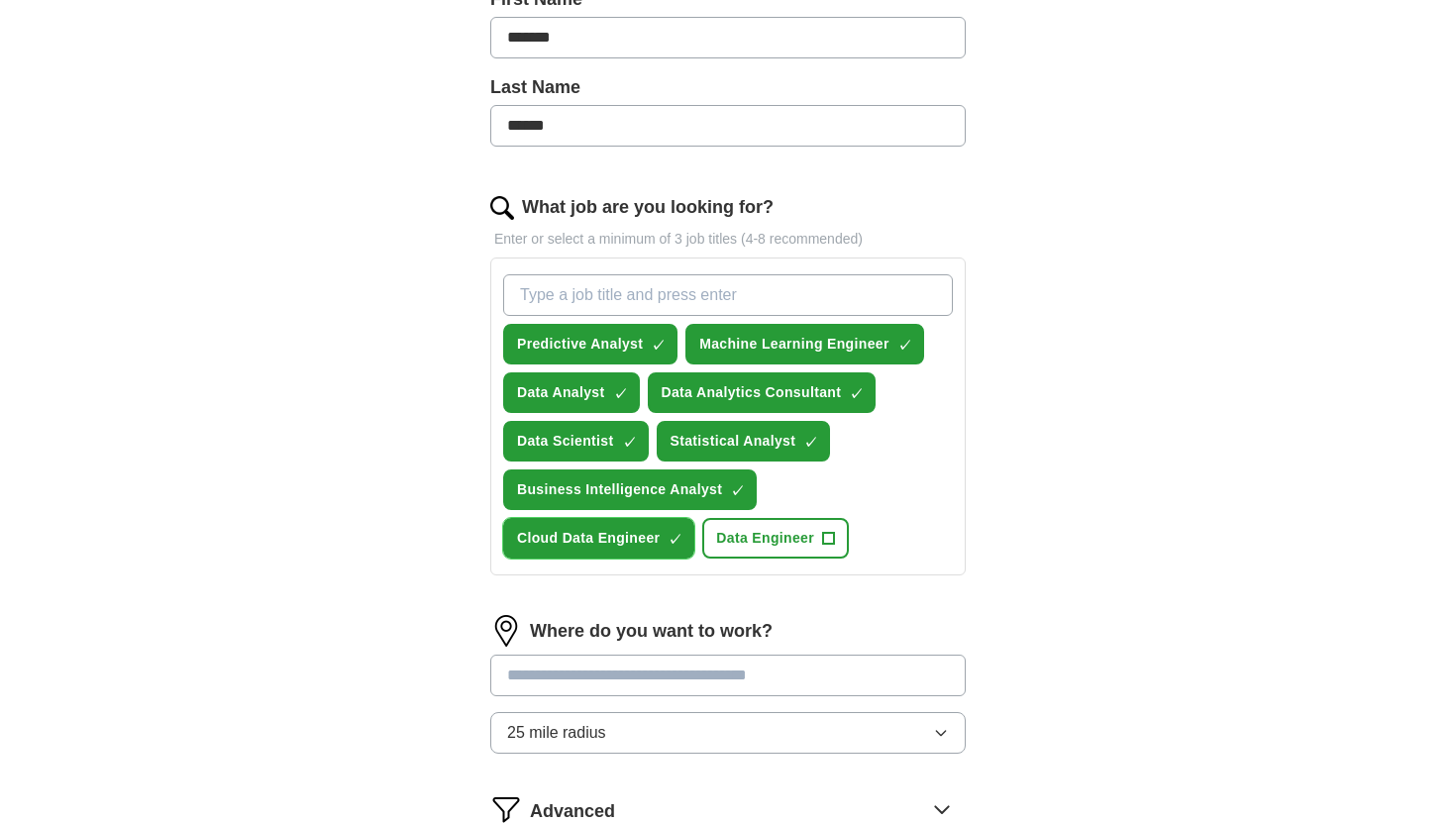 click on "+" at bounding box center (829, 539) 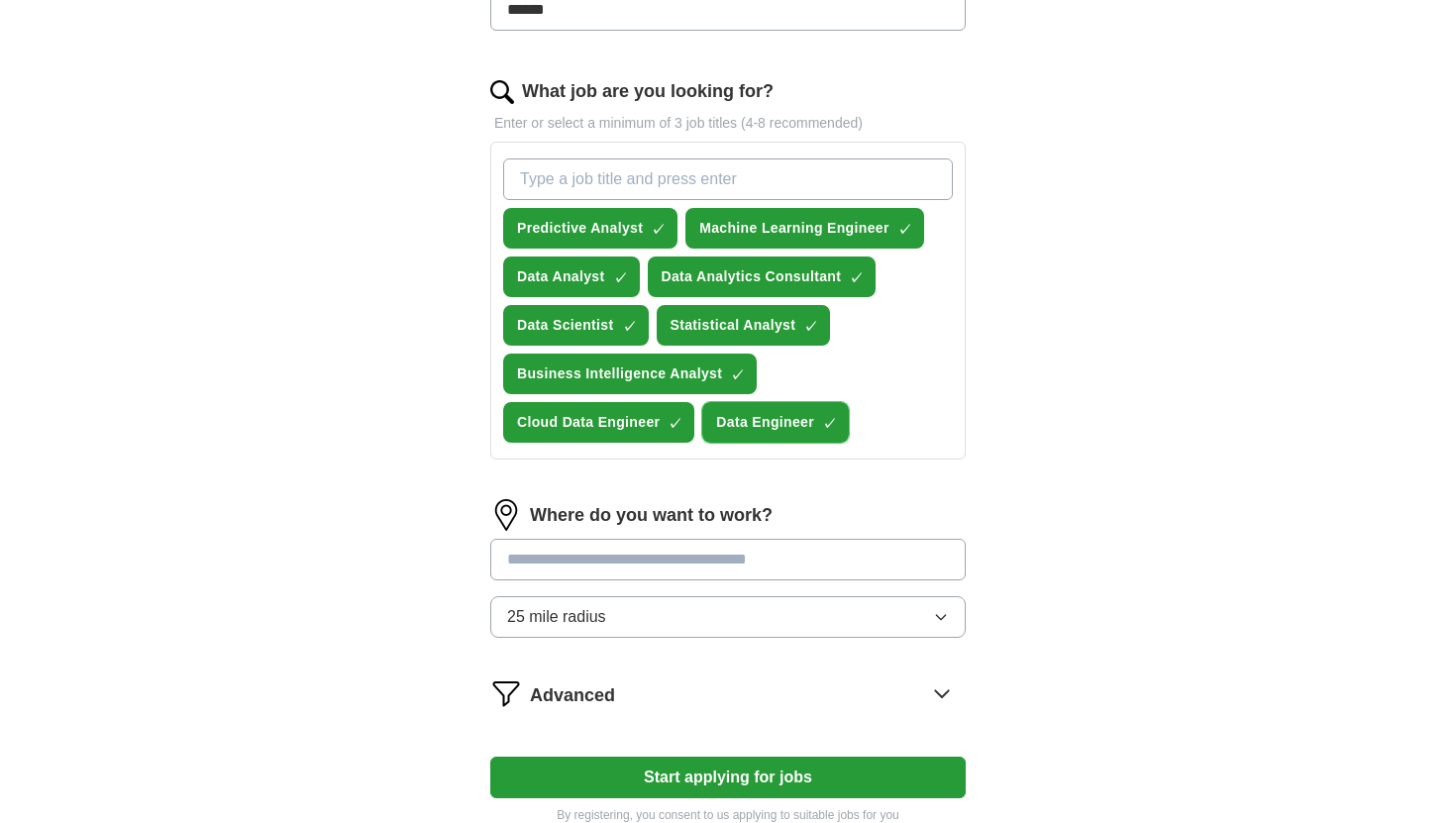 scroll, scrollTop: 673, scrollLeft: 0, axis: vertical 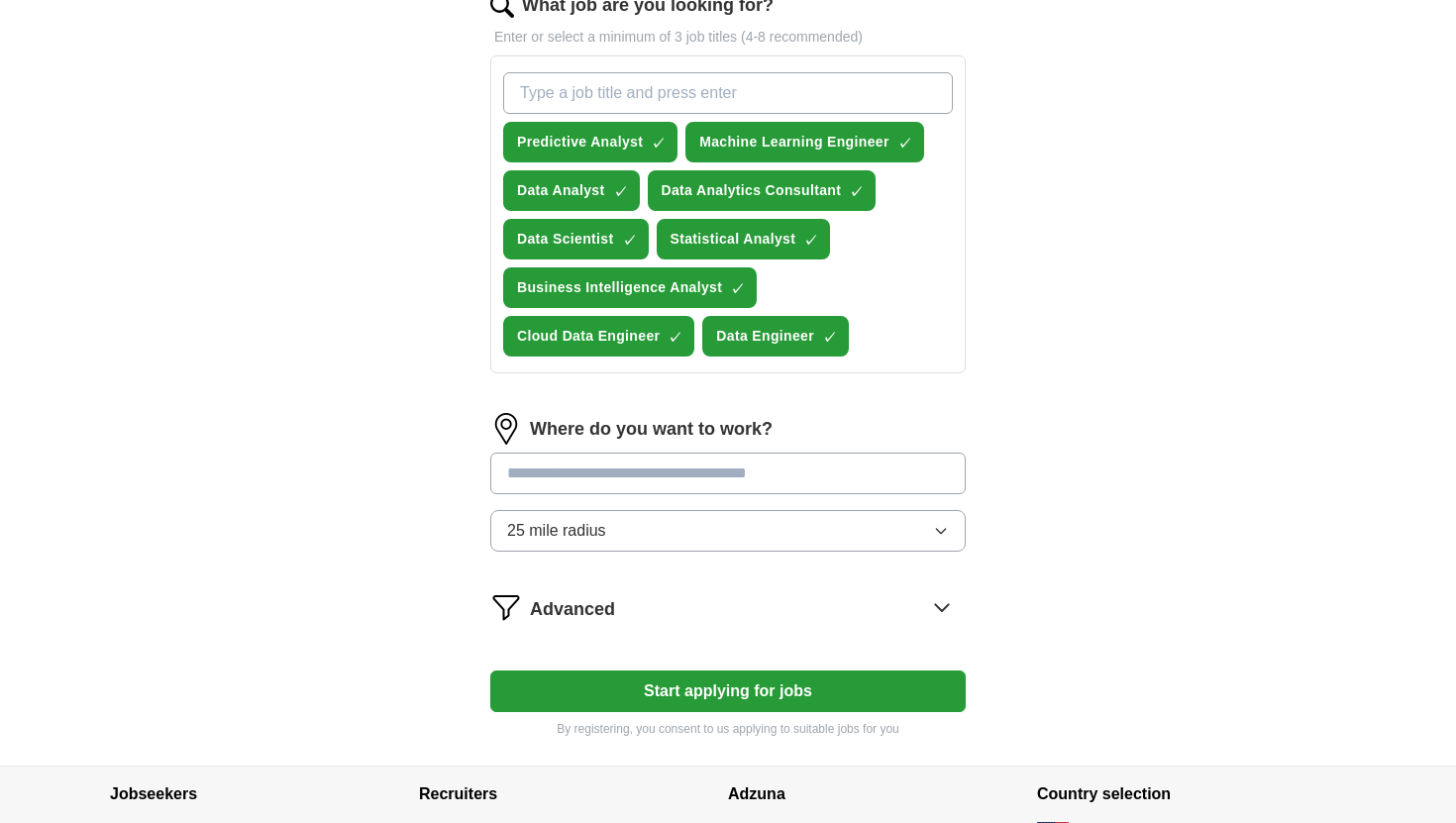 click at bounding box center (728, 473) 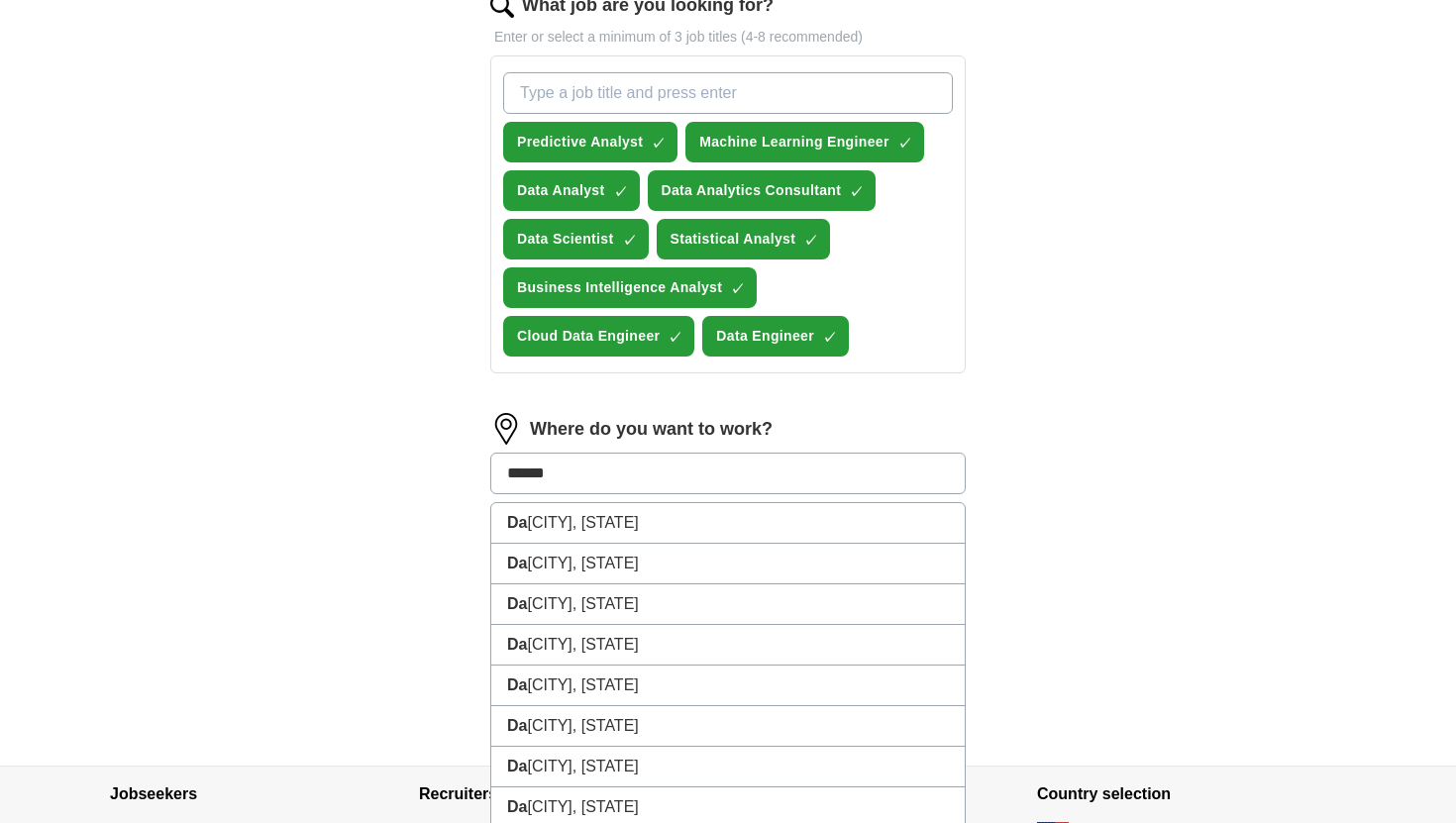 type on "*******" 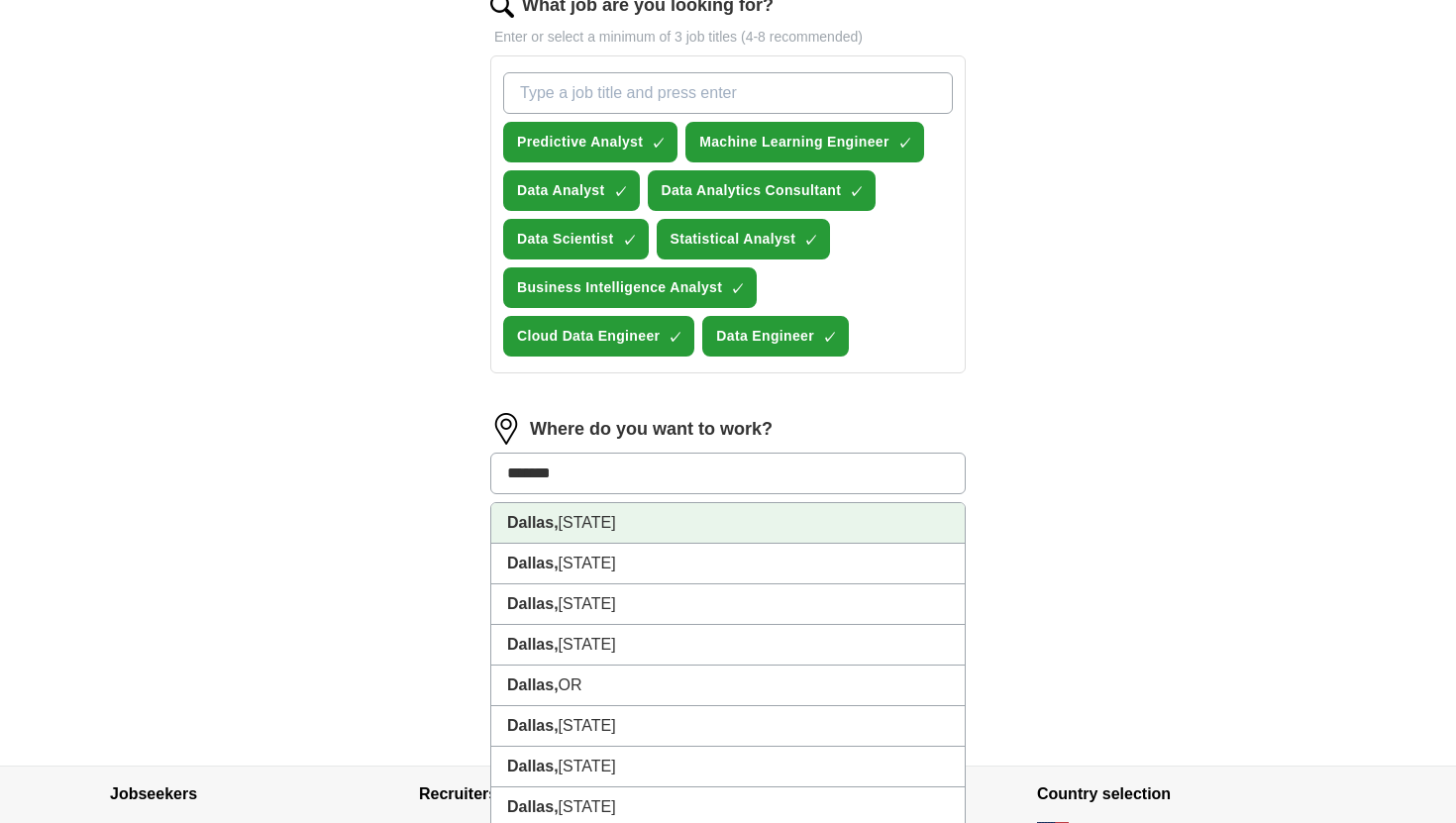 click on "[CITY], [STATE]" at bounding box center (728, 523) 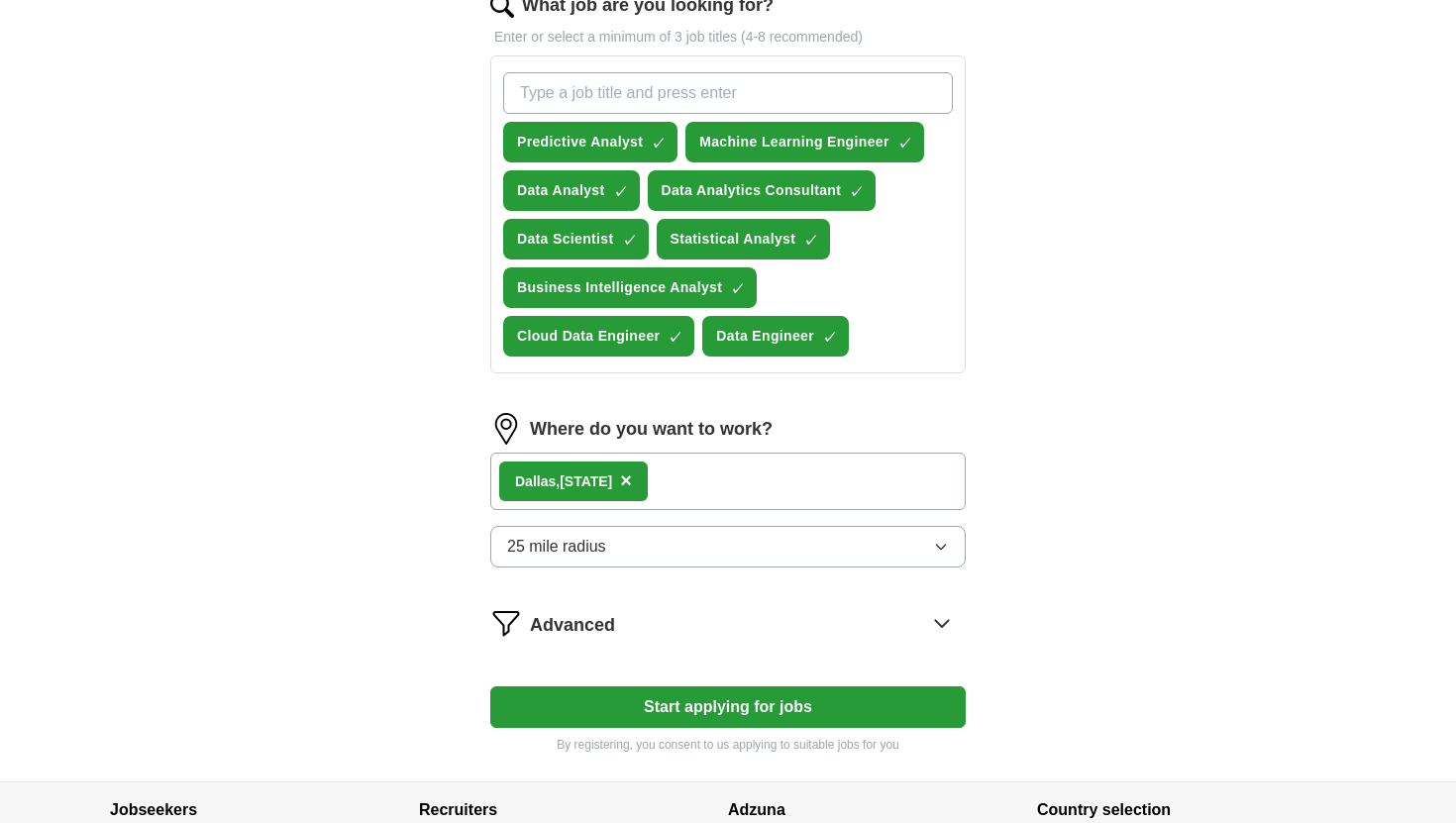 click on "25 mile radius" at bounding box center [728, 547] 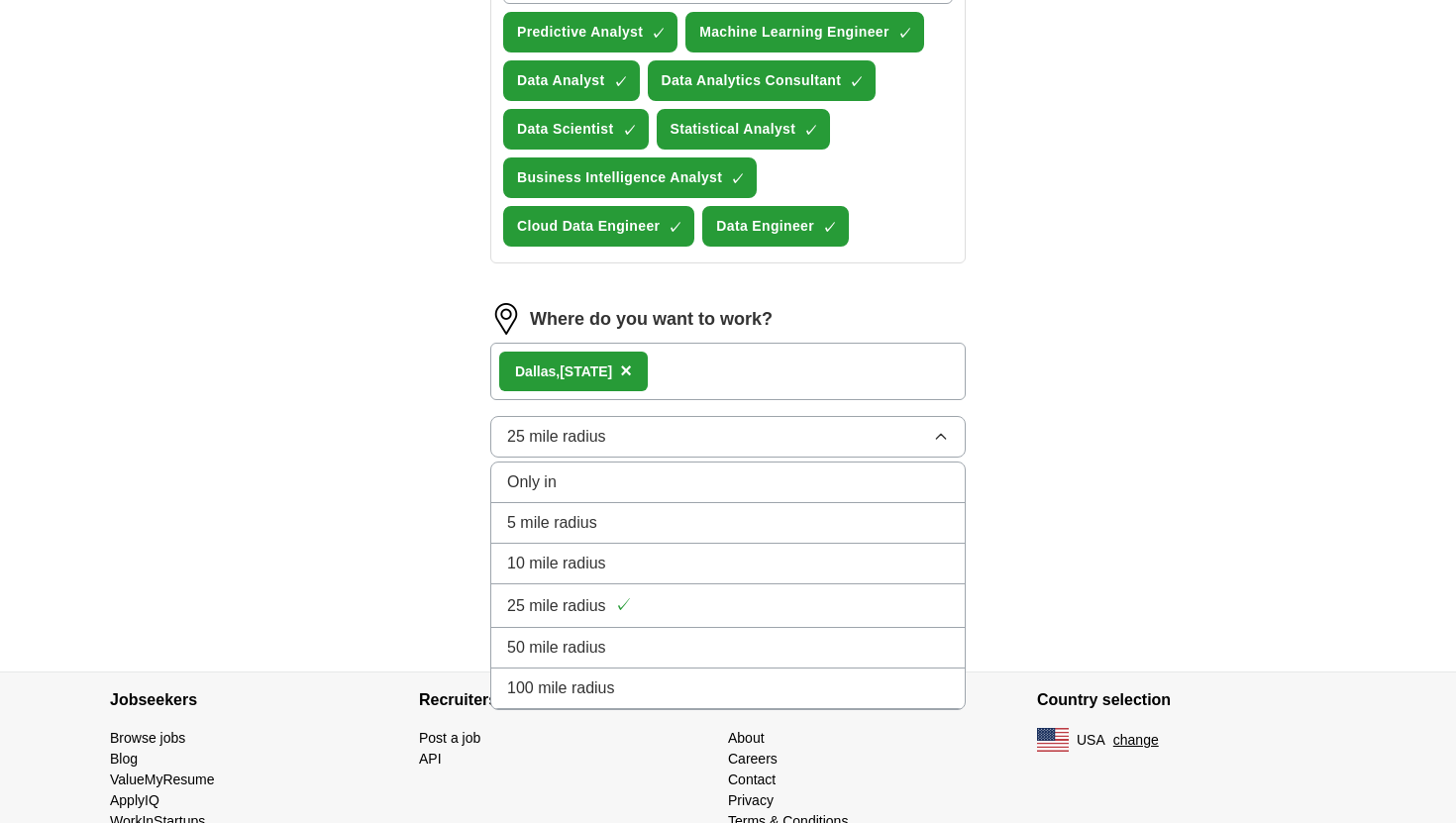 scroll, scrollTop: 785, scrollLeft: 0, axis: vertical 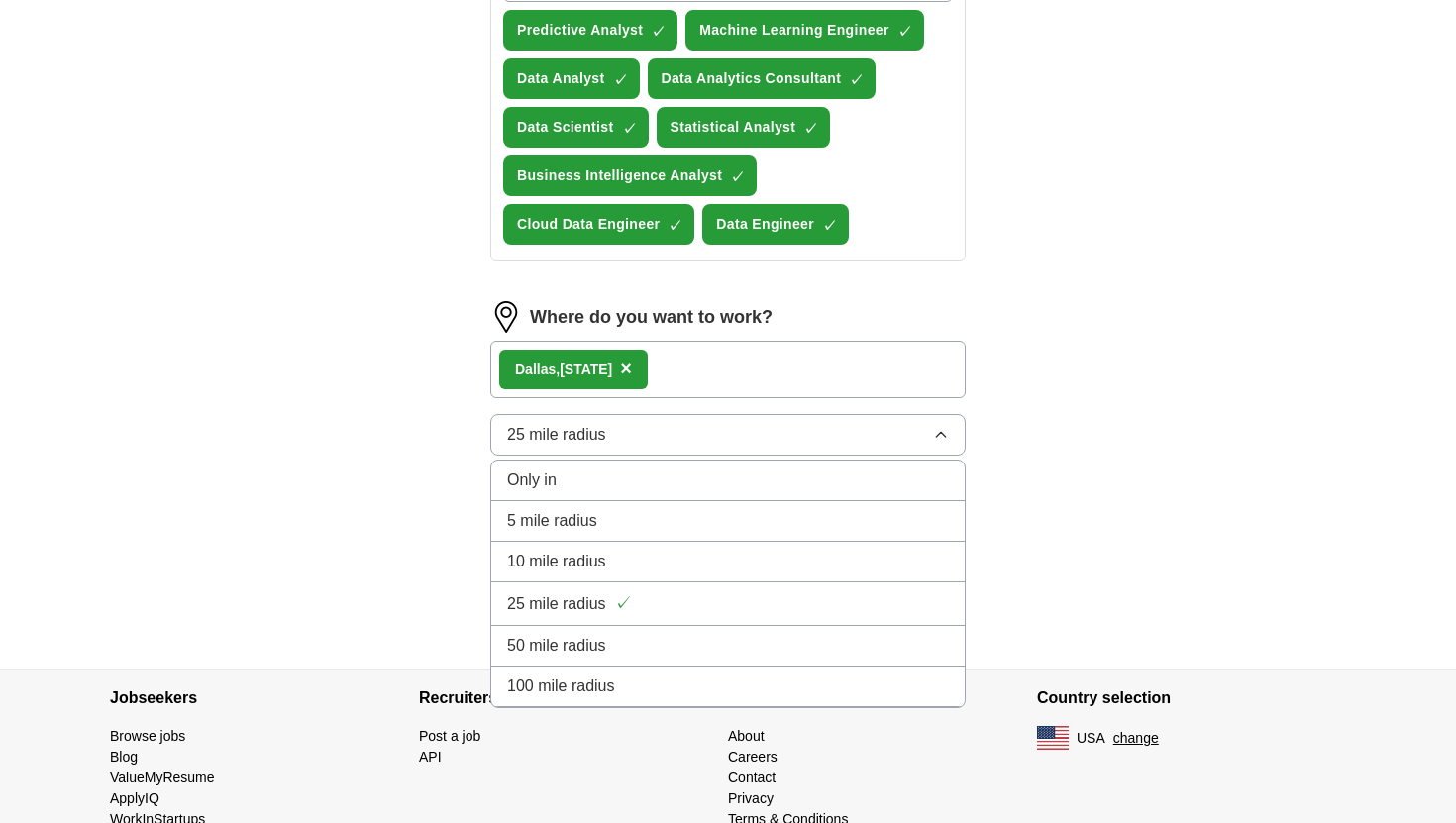 click on "100 mile radius" at bounding box center [728, 686] 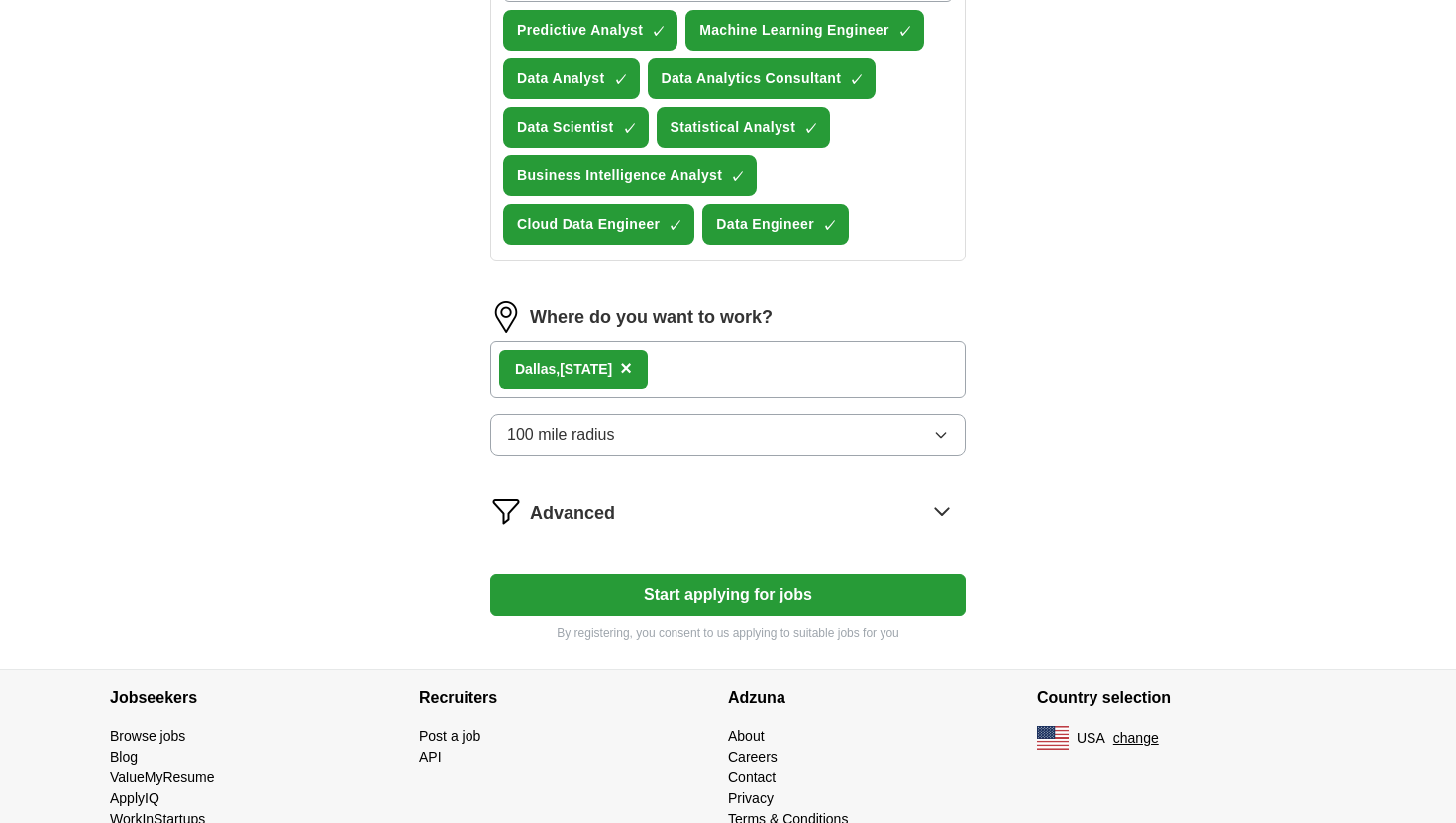 click on "Start applying for jobs" at bounding box center [728, 595] 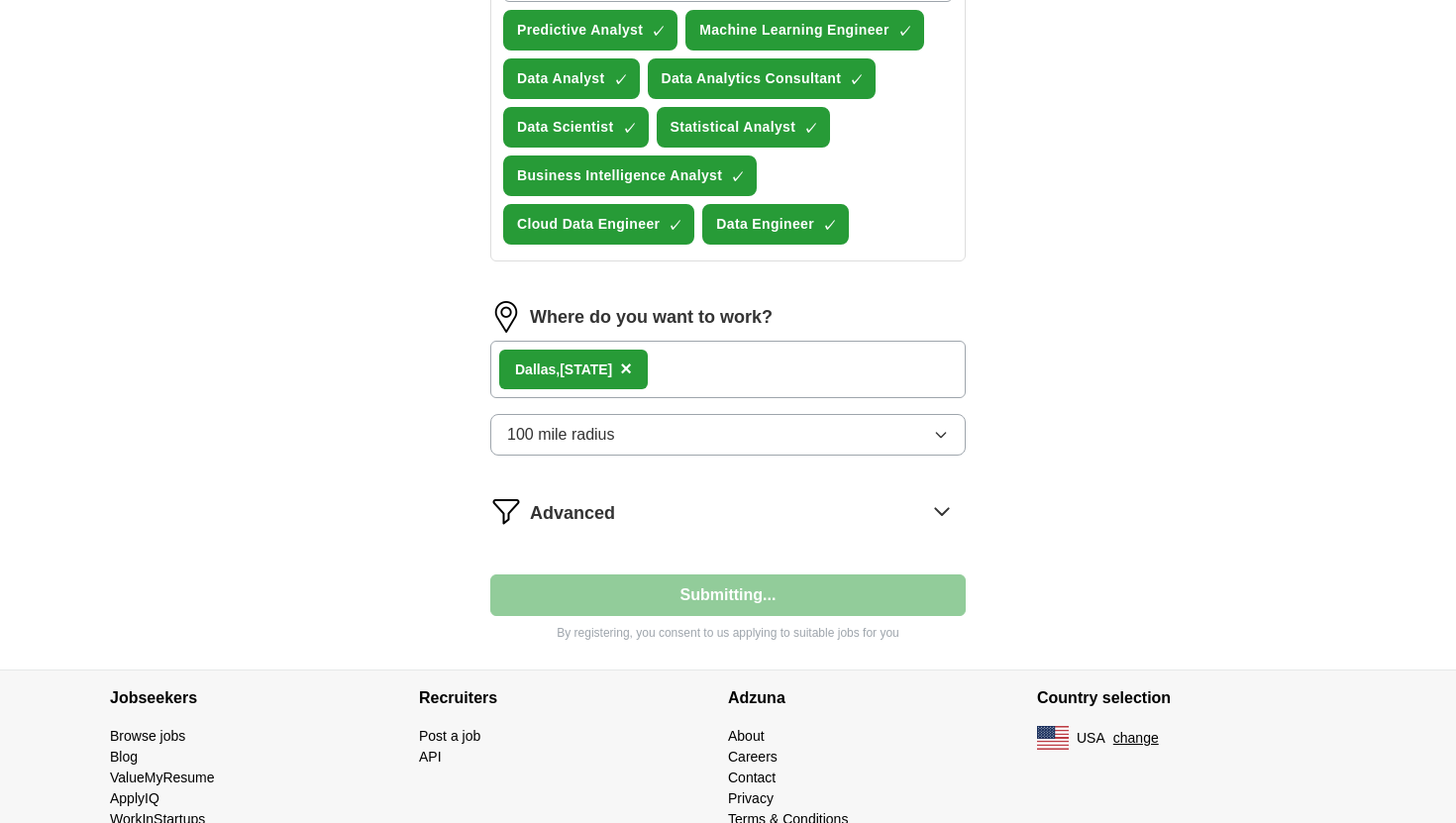 select on "**" 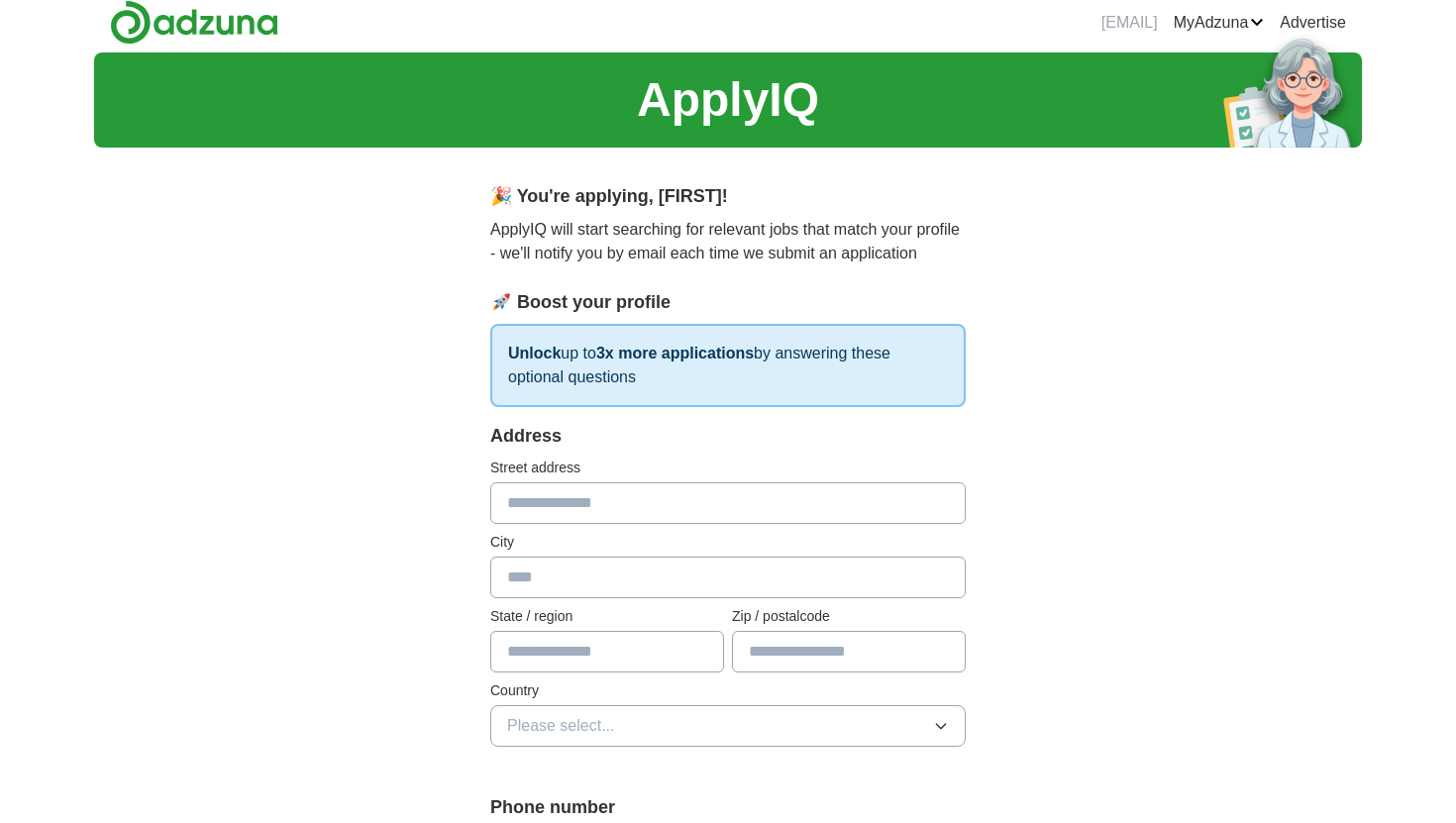 scroll, scrollTop: 3, scrollLeft: 0, axis: vertical 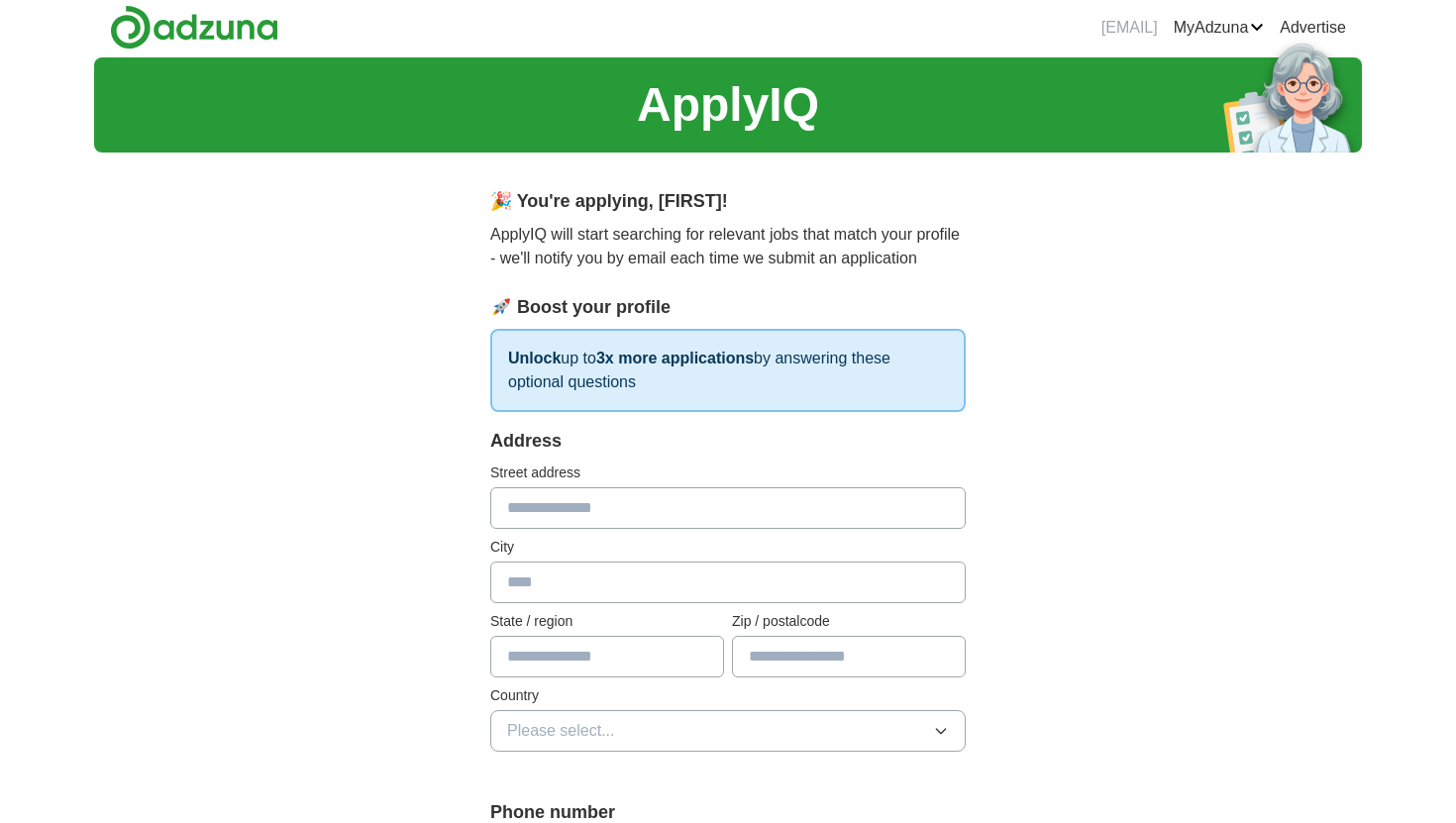 click at bounding box center [728, 508] 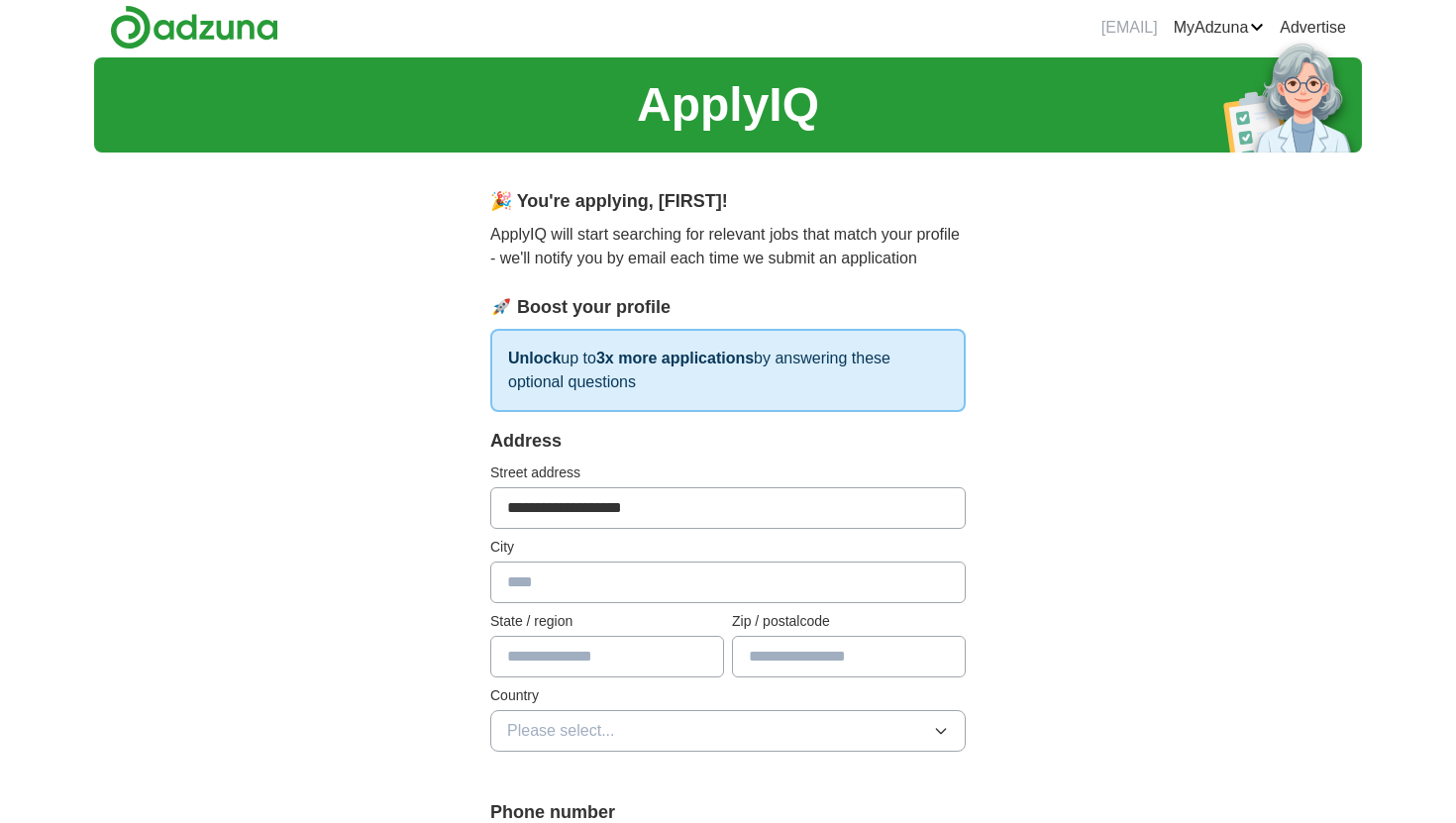 type on "******" 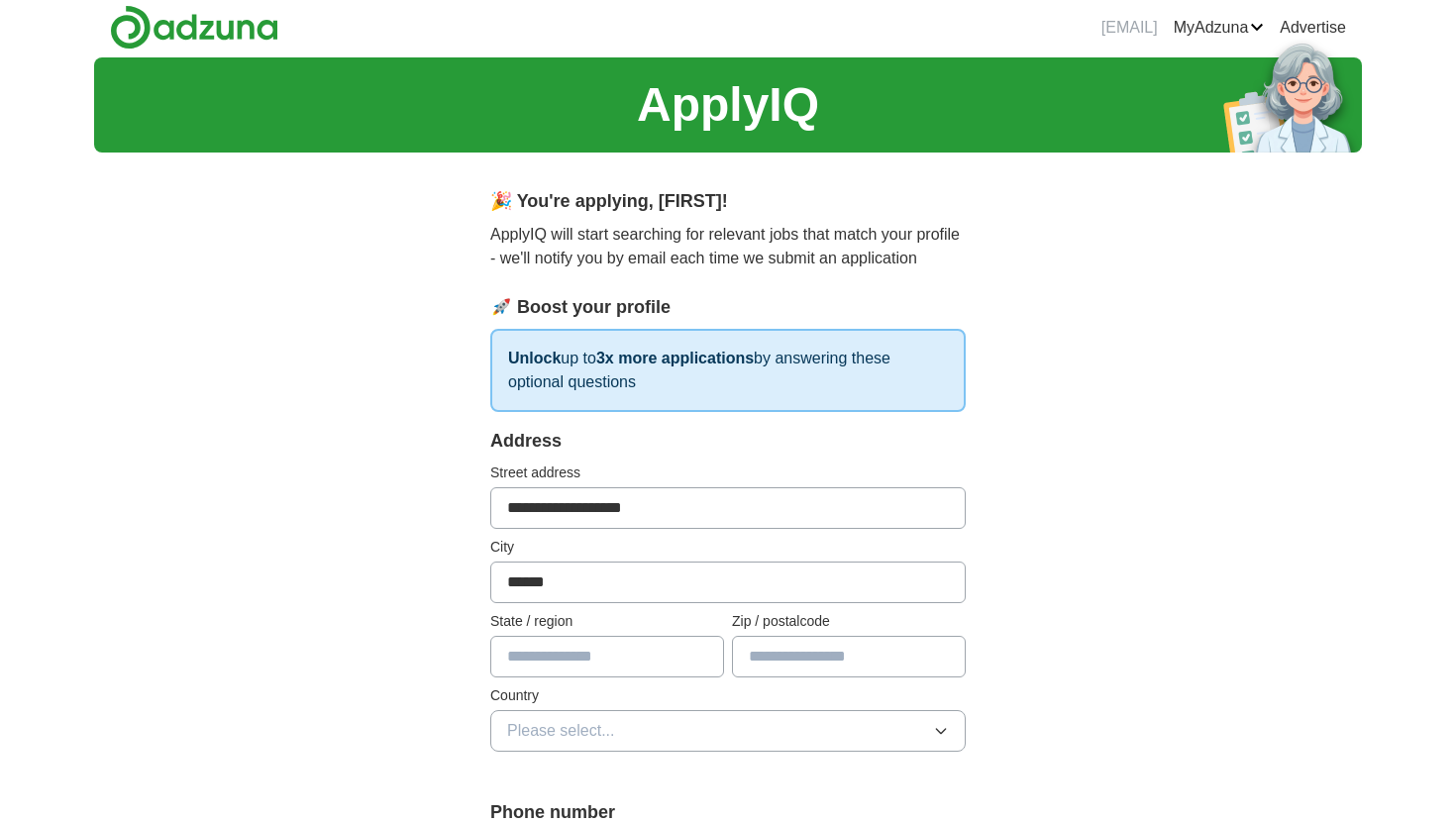 type on "**" 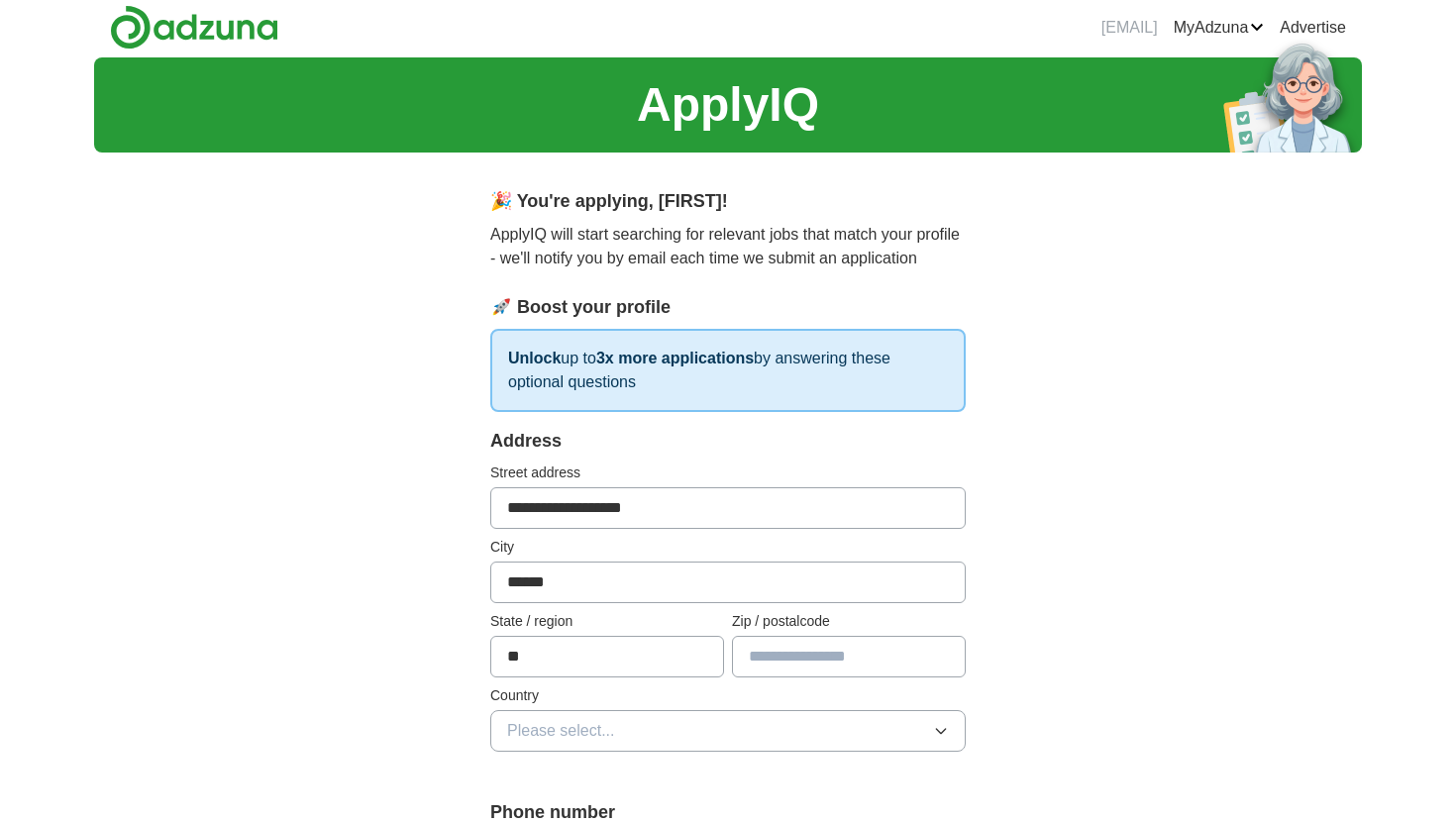 type on "*****" 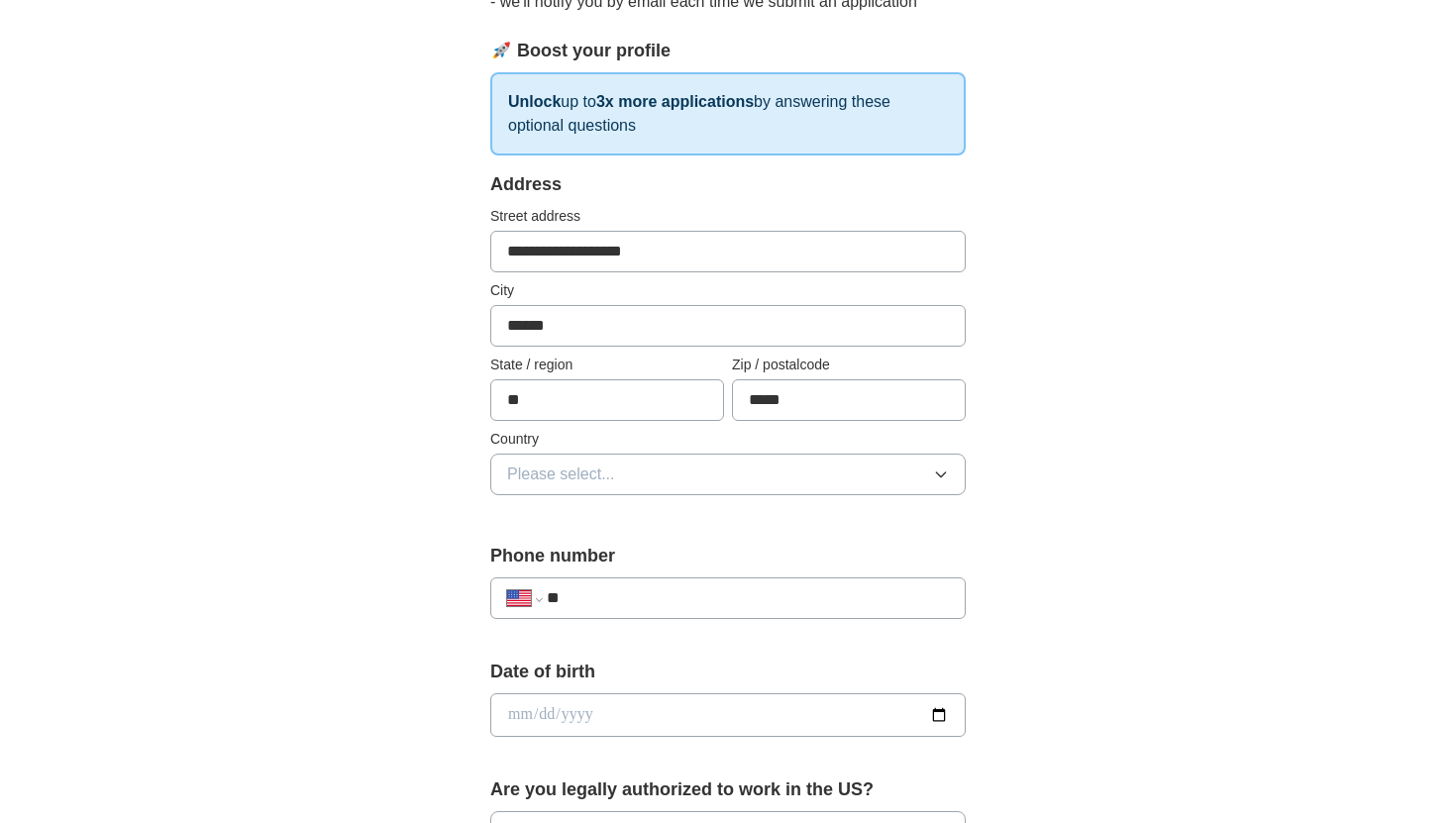 scroll, scrollTop: 287, scrollLeft: 0, axis: vertical 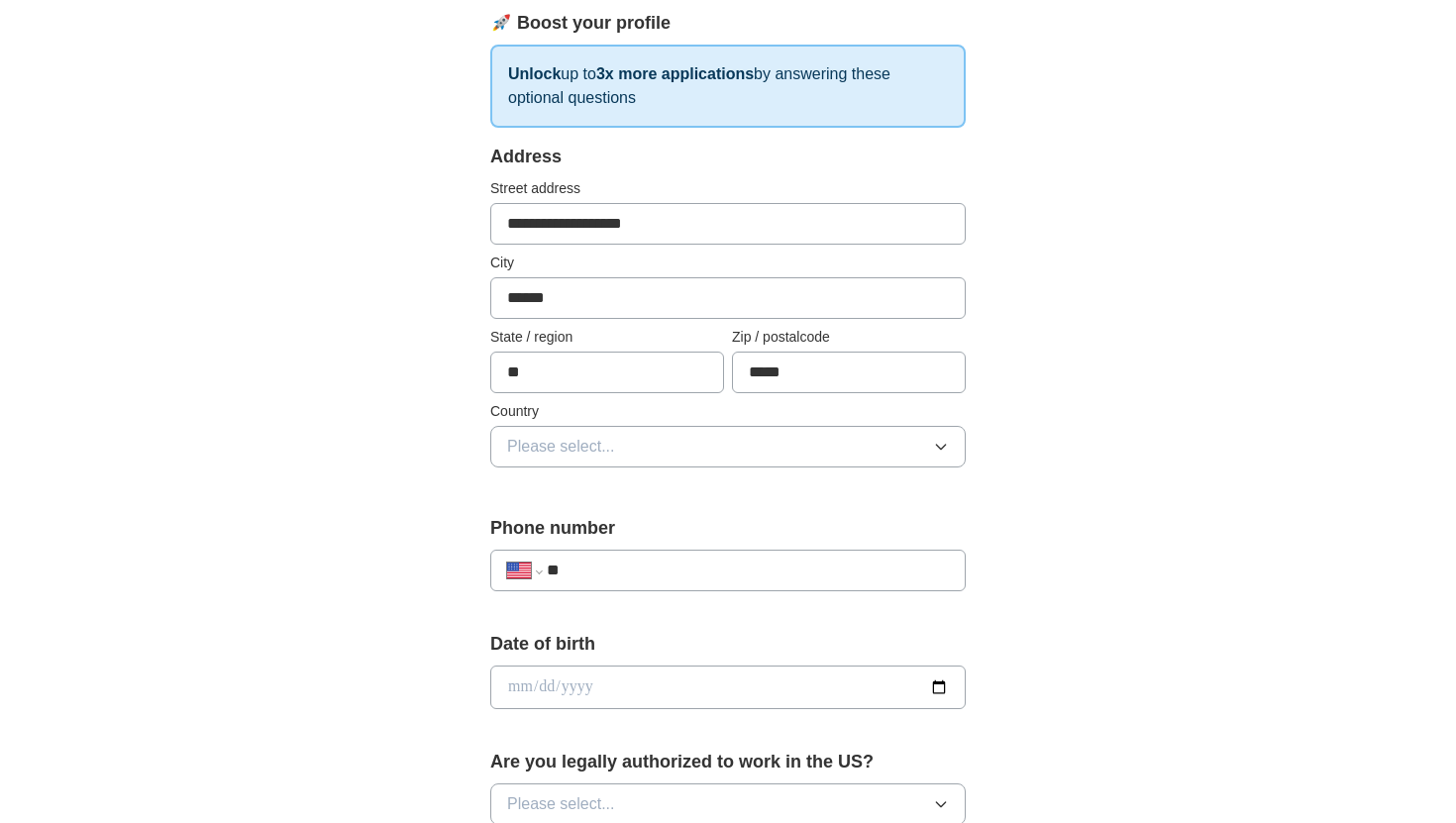 click on "Please select..." at bounding box center (728, 447) 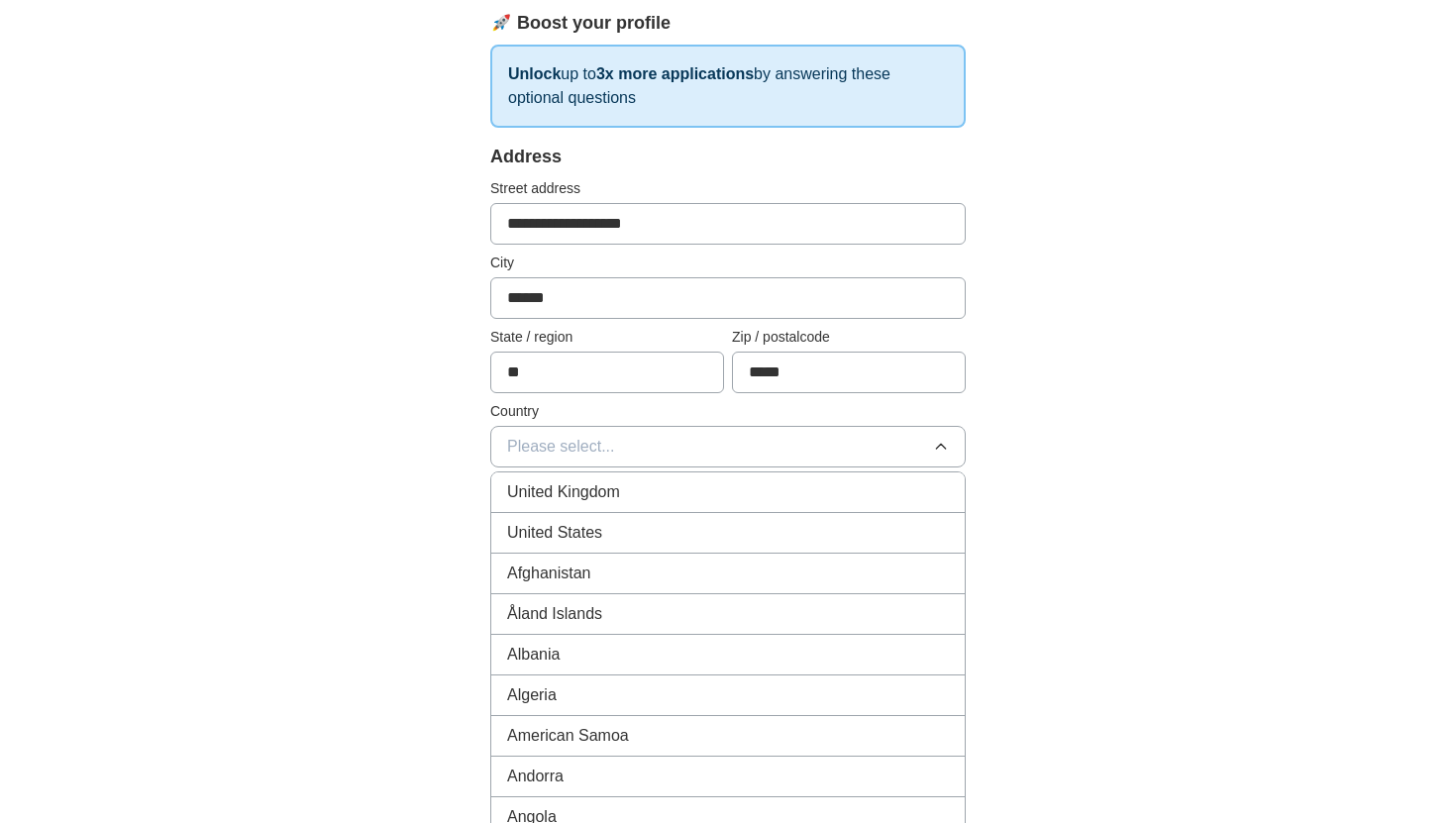 click on "**********" at bounding box center (728, 224) 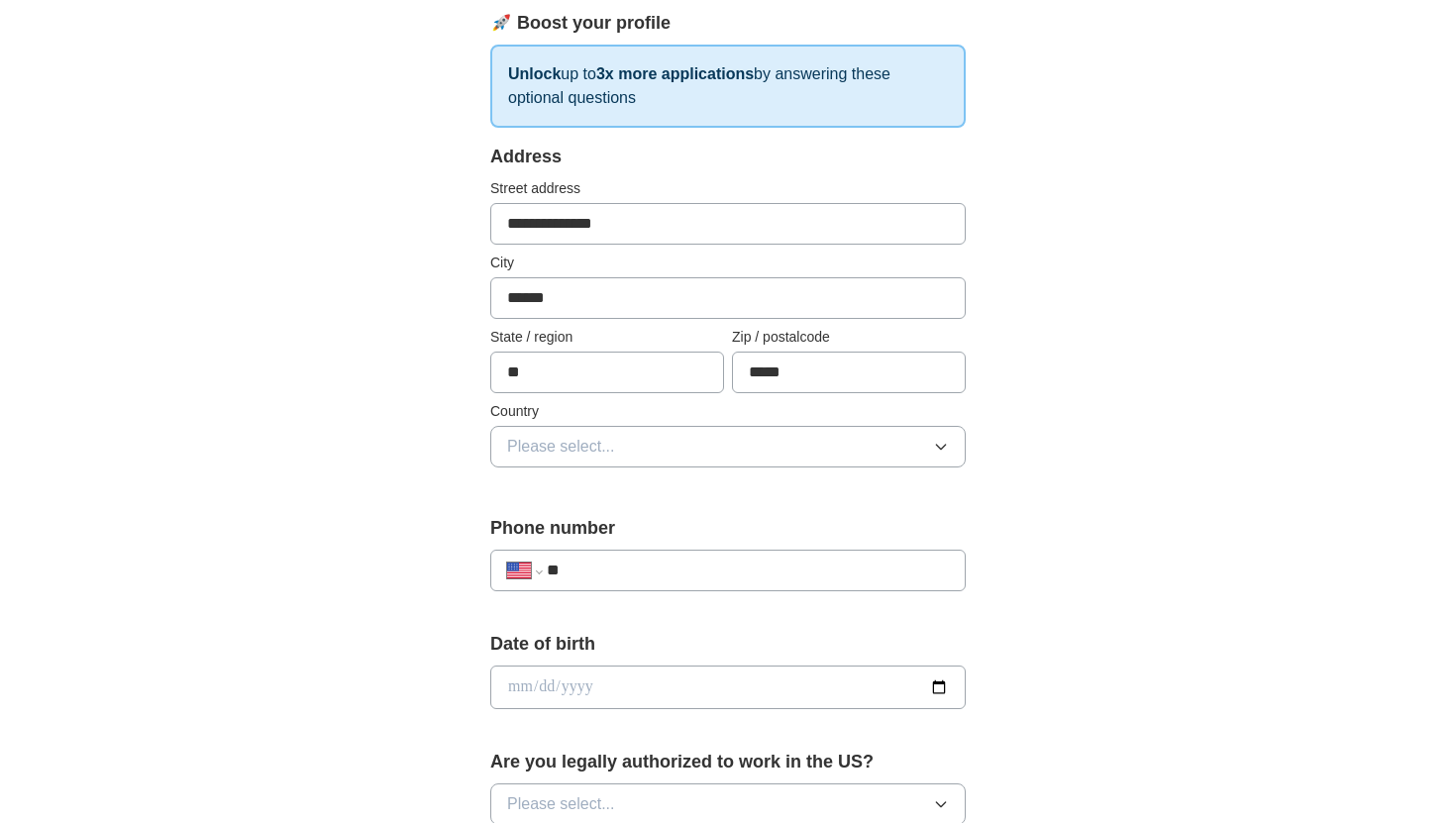 type on "**********" 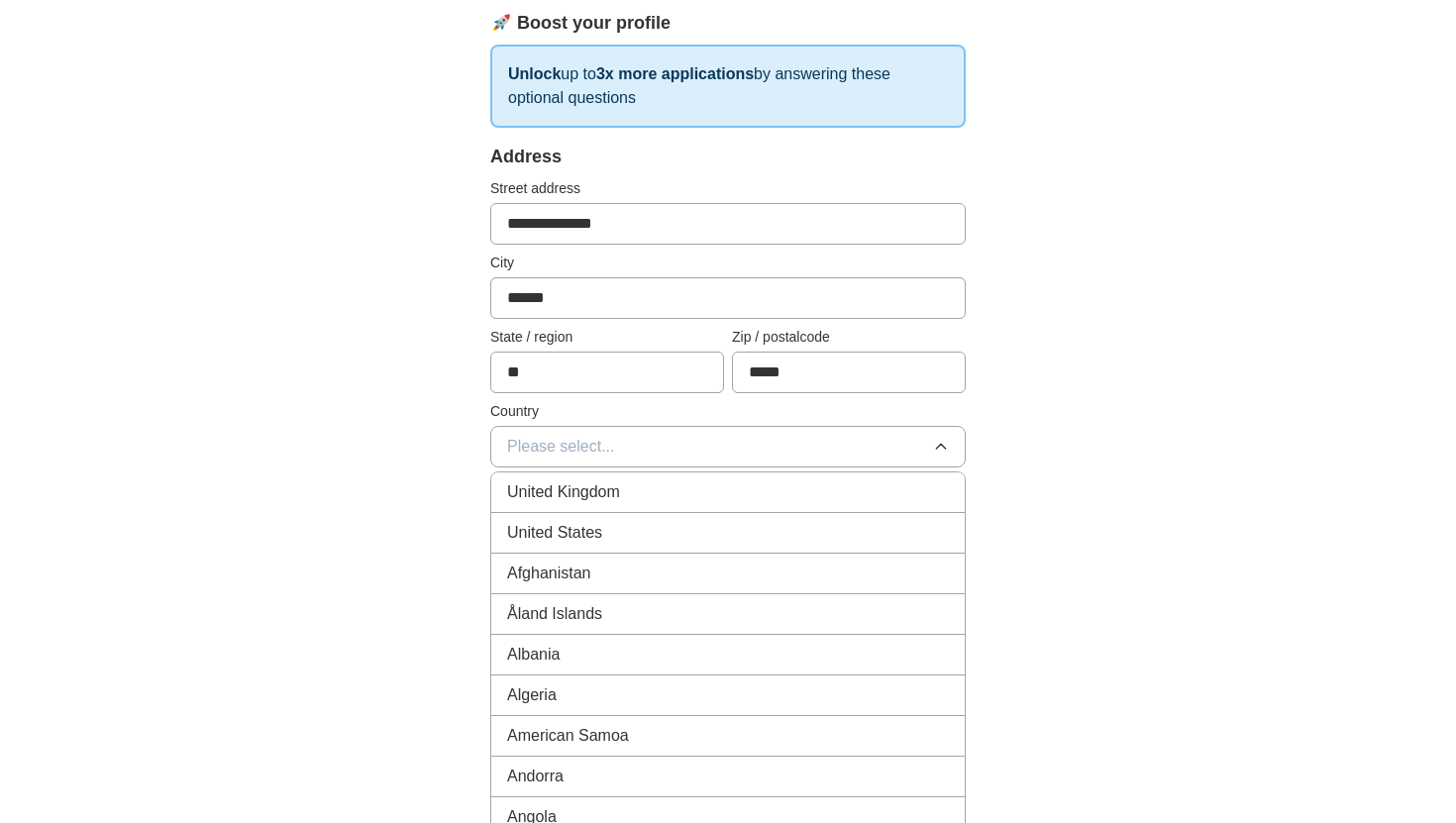 click on "United States" at bounding box center [728, 533] 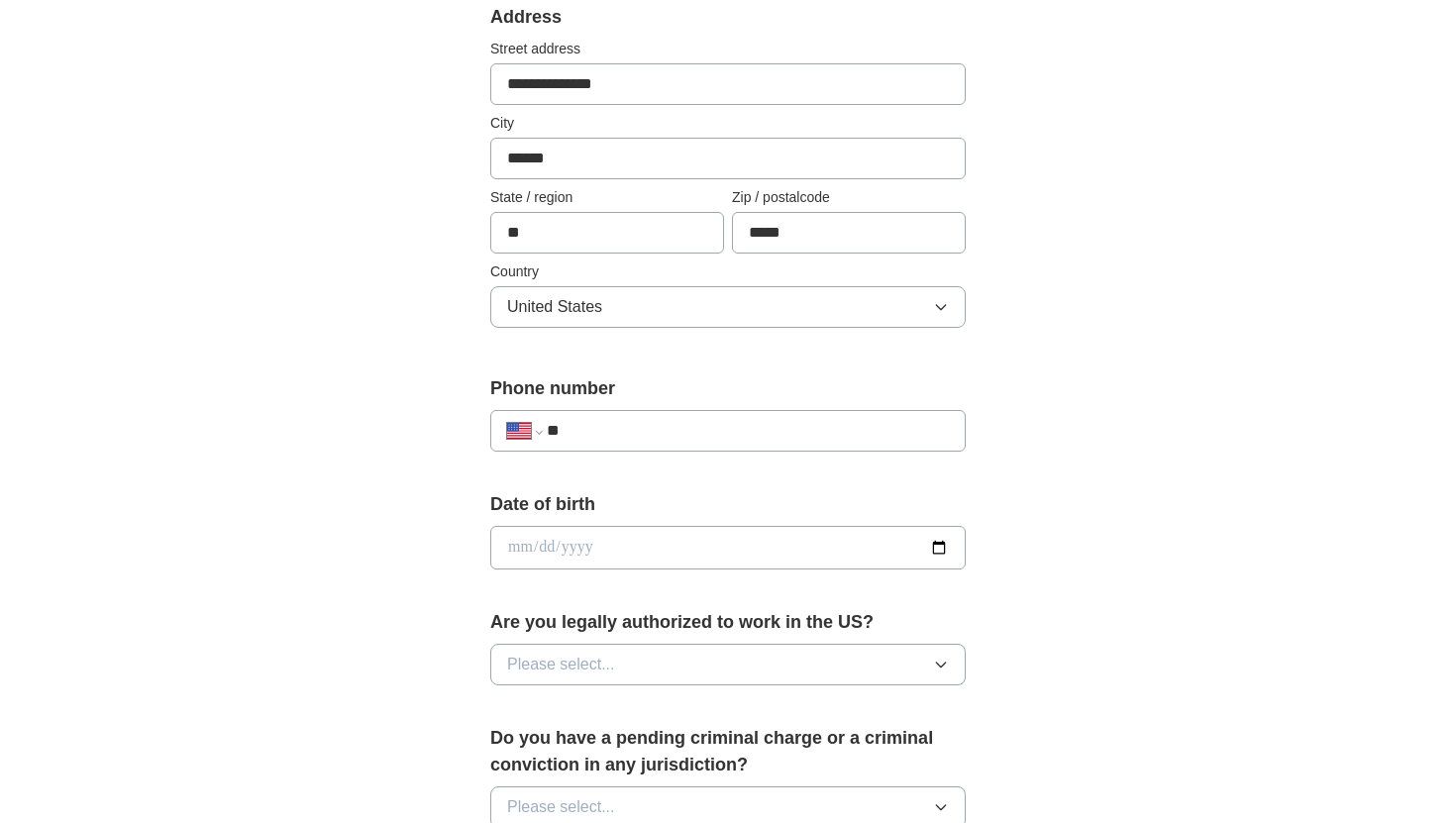 scroll, scrollTop: 456, scrollLeft: 0, axis: vertical 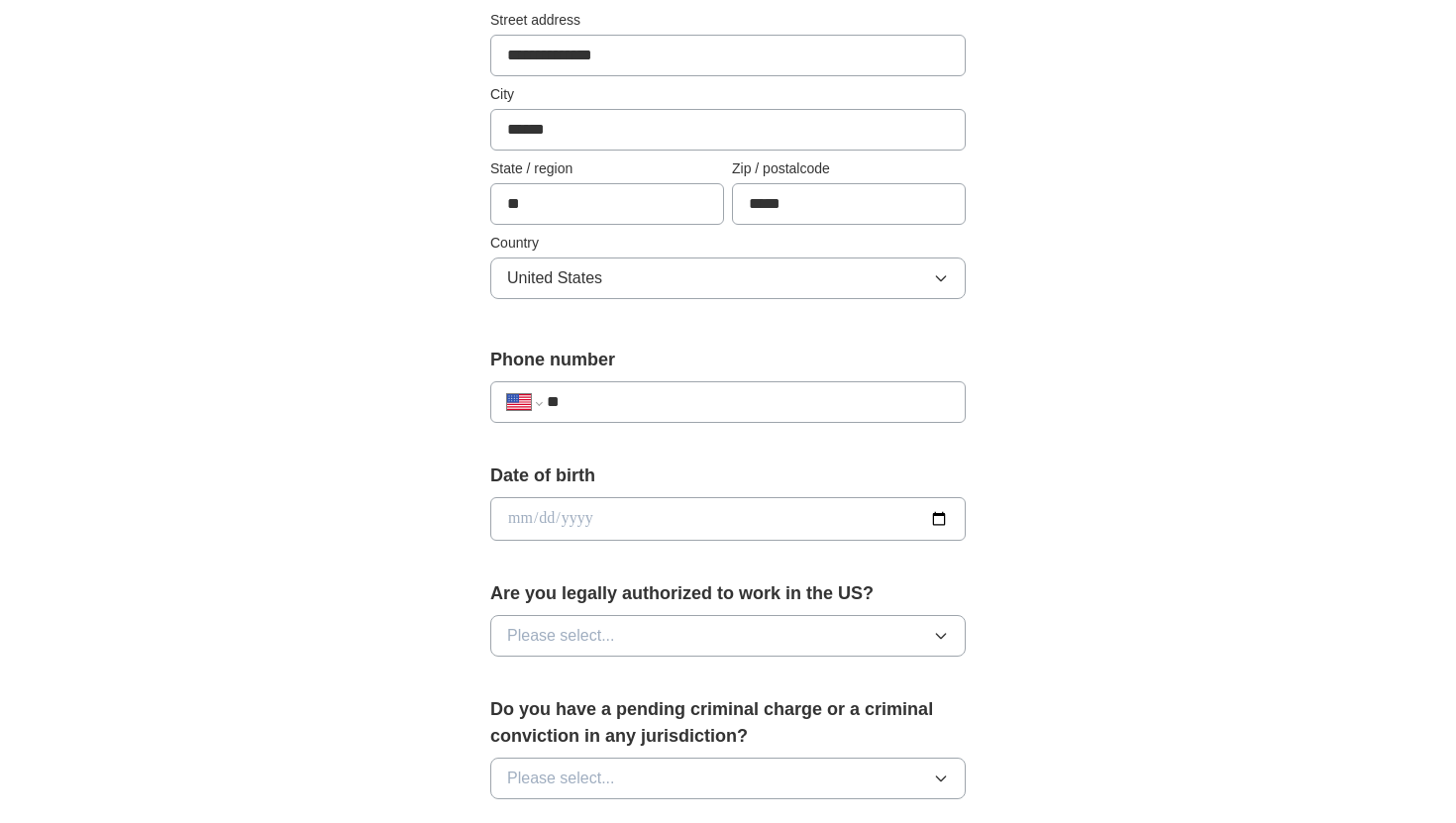 click on "**" at bounding box center [748, 402] 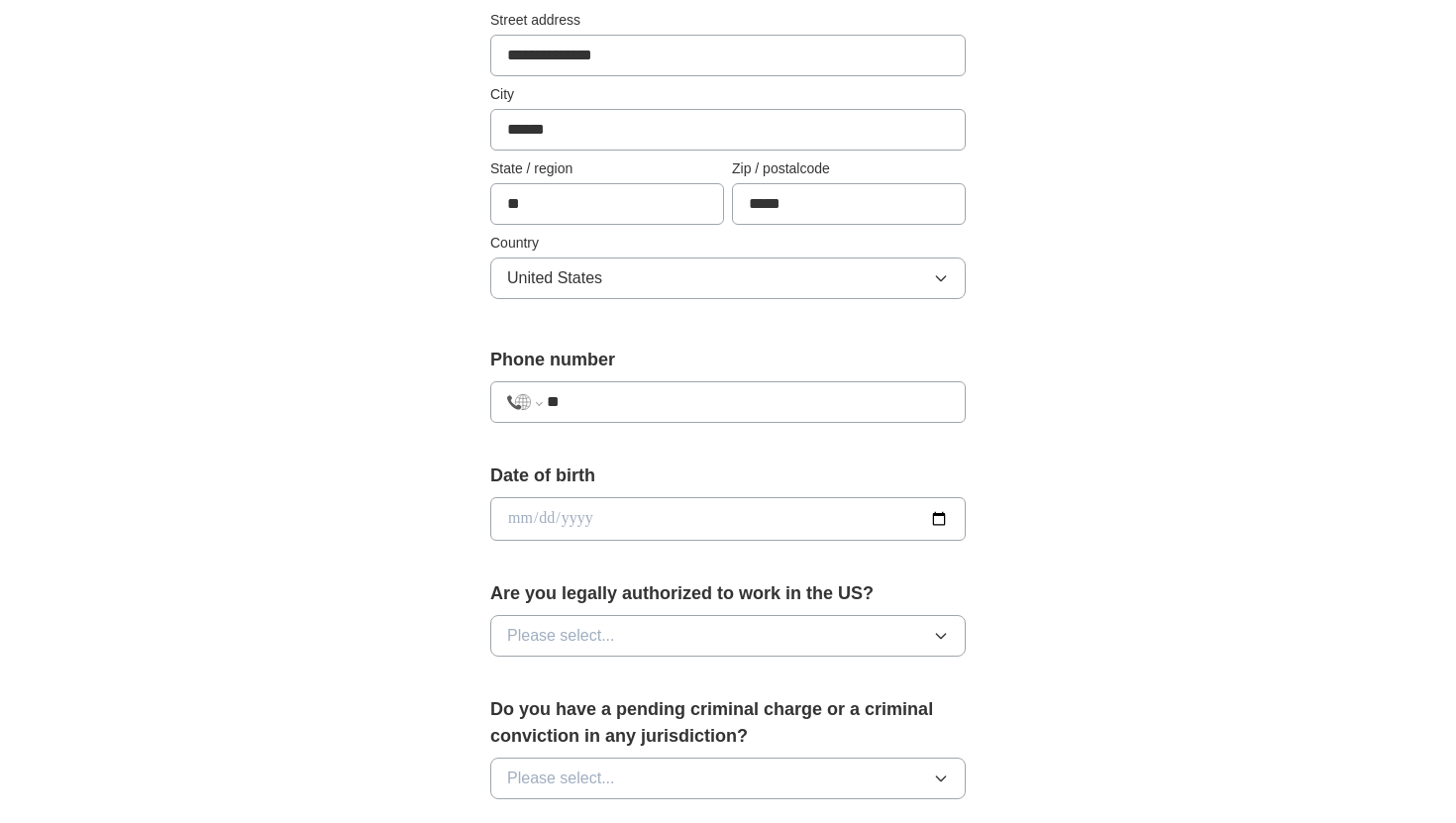 type on "**" 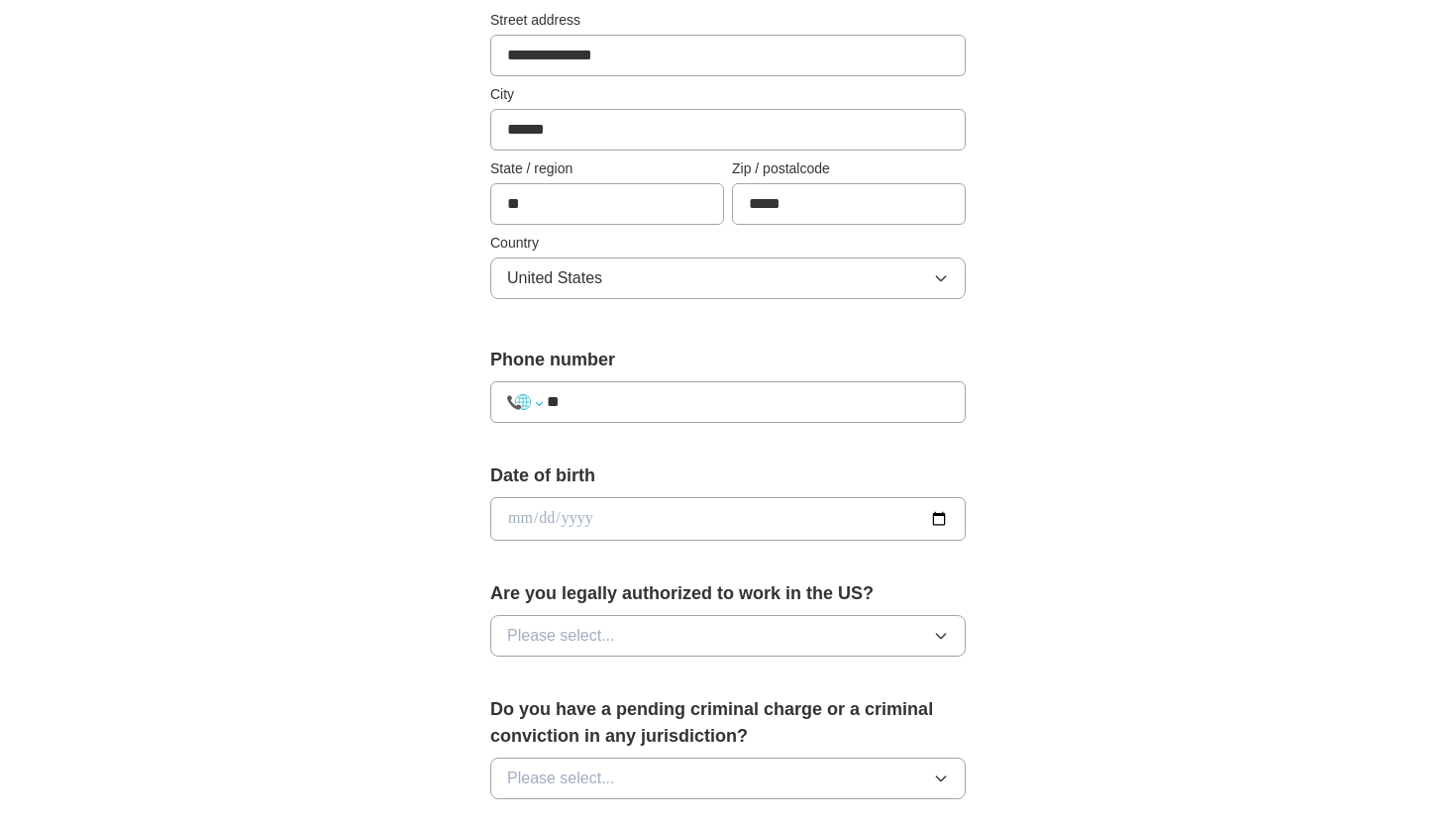 click on "**********" at bounding box center (524, 402) 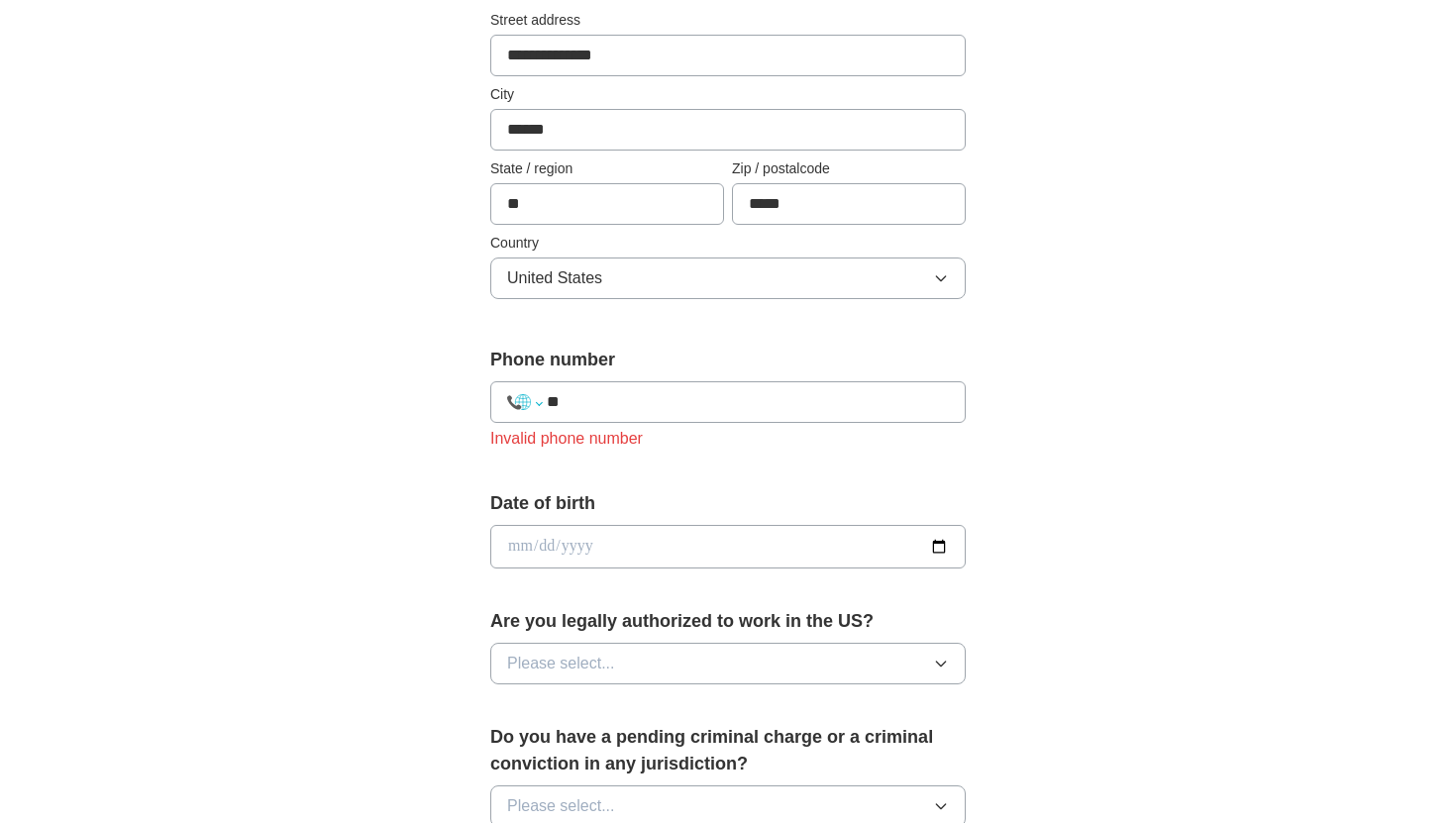 select on "**" 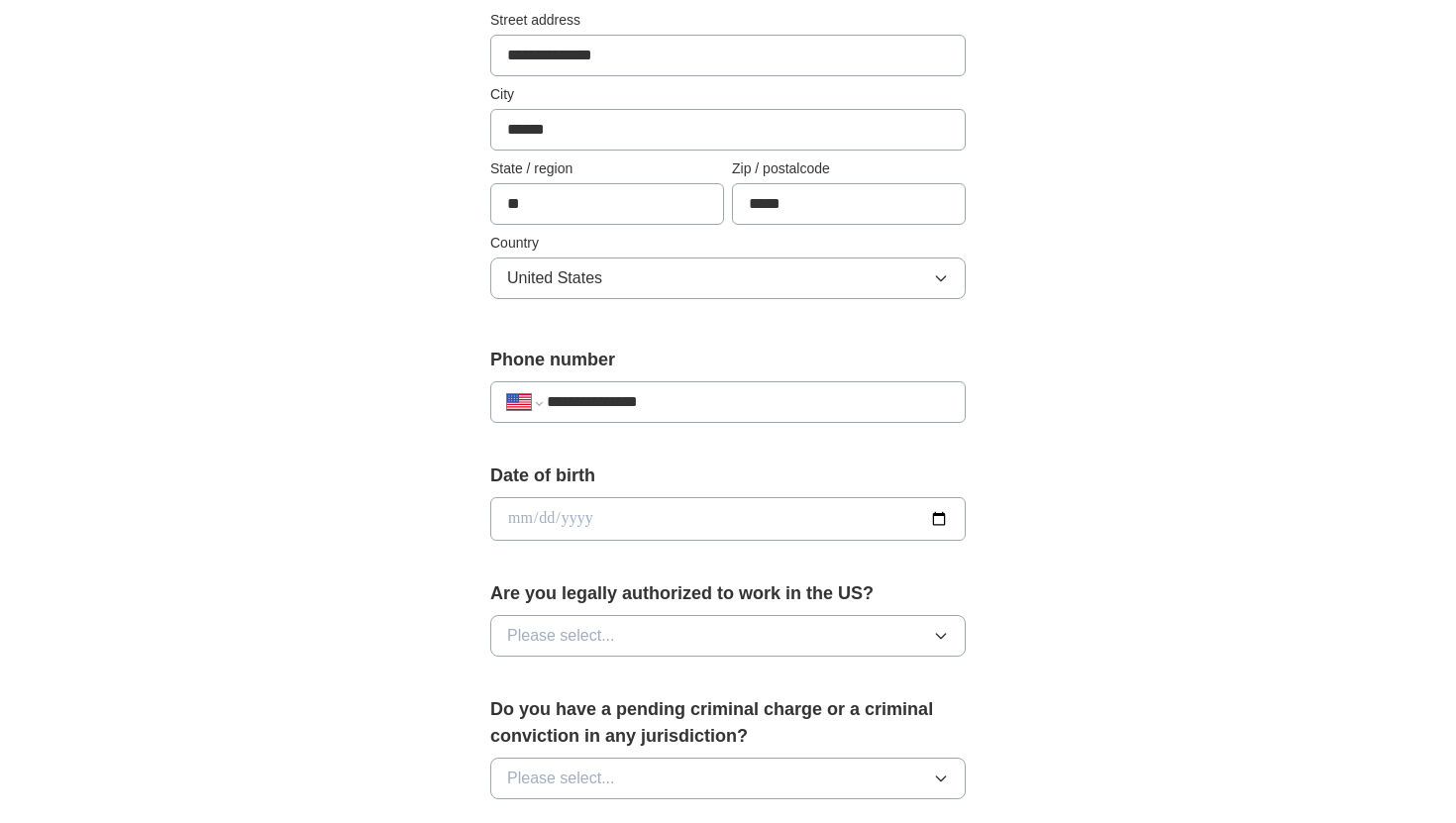 type on "**********" 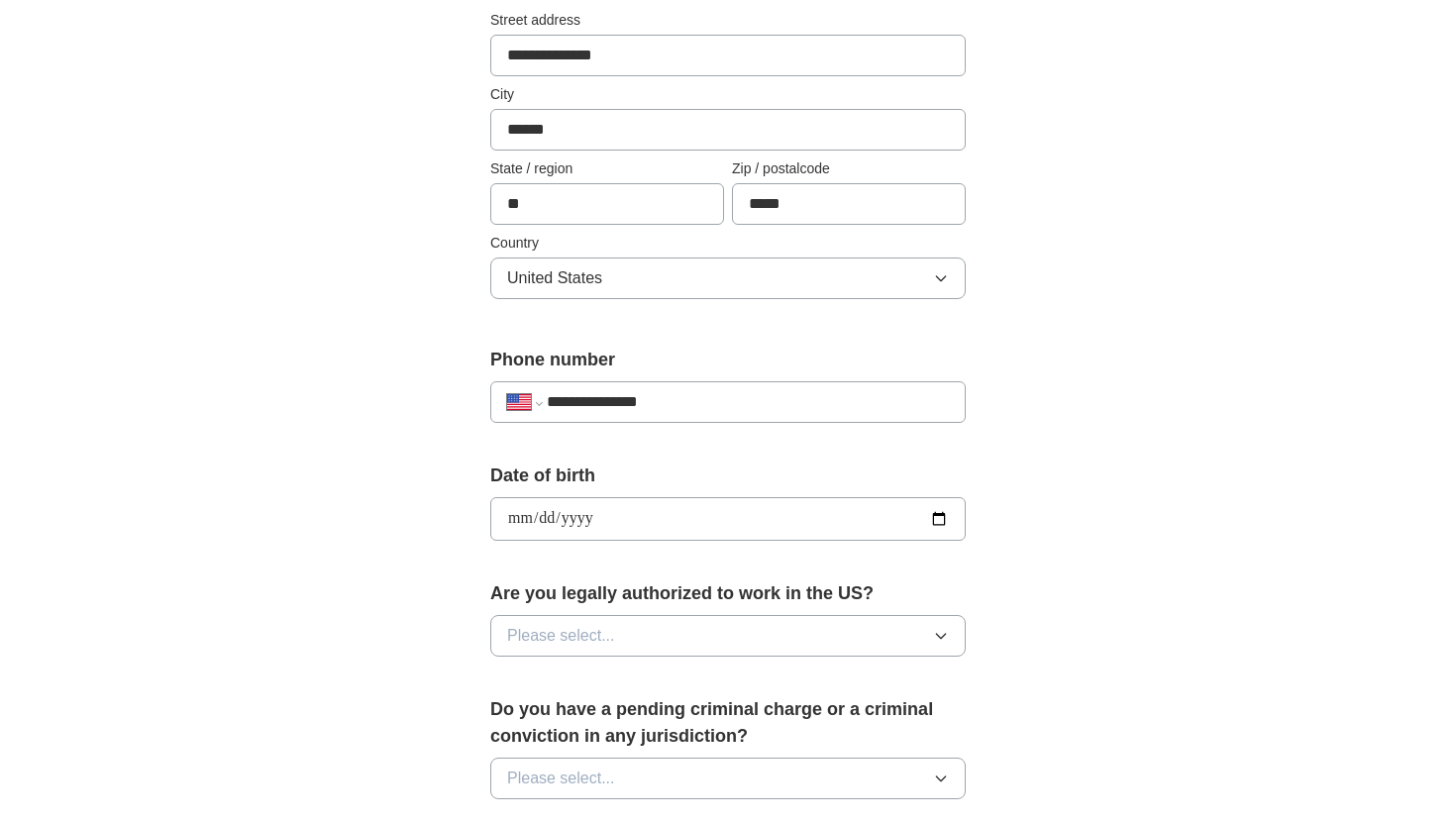 type on "**********" 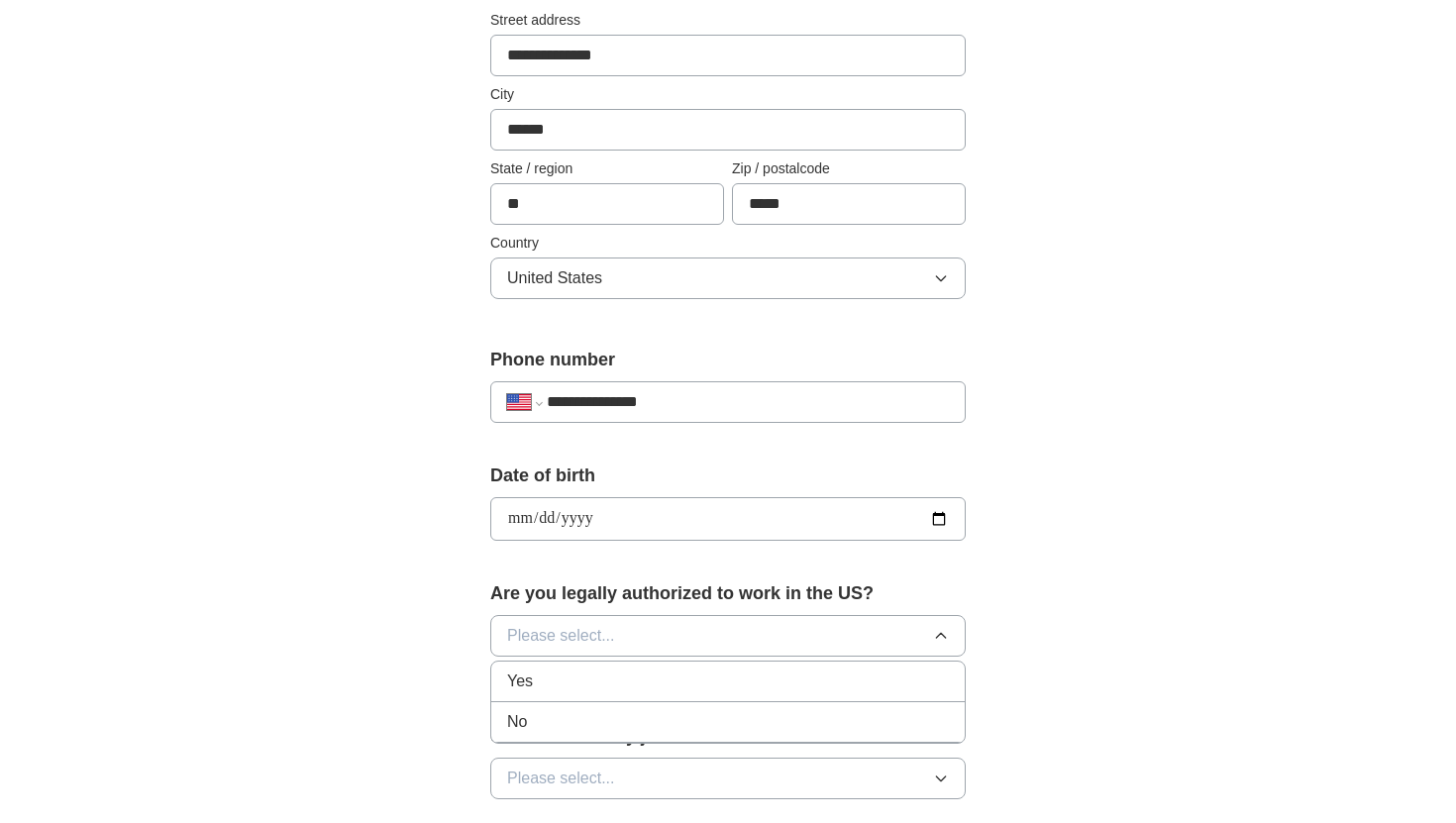click on "Yes" at bounding box center [728, 681] 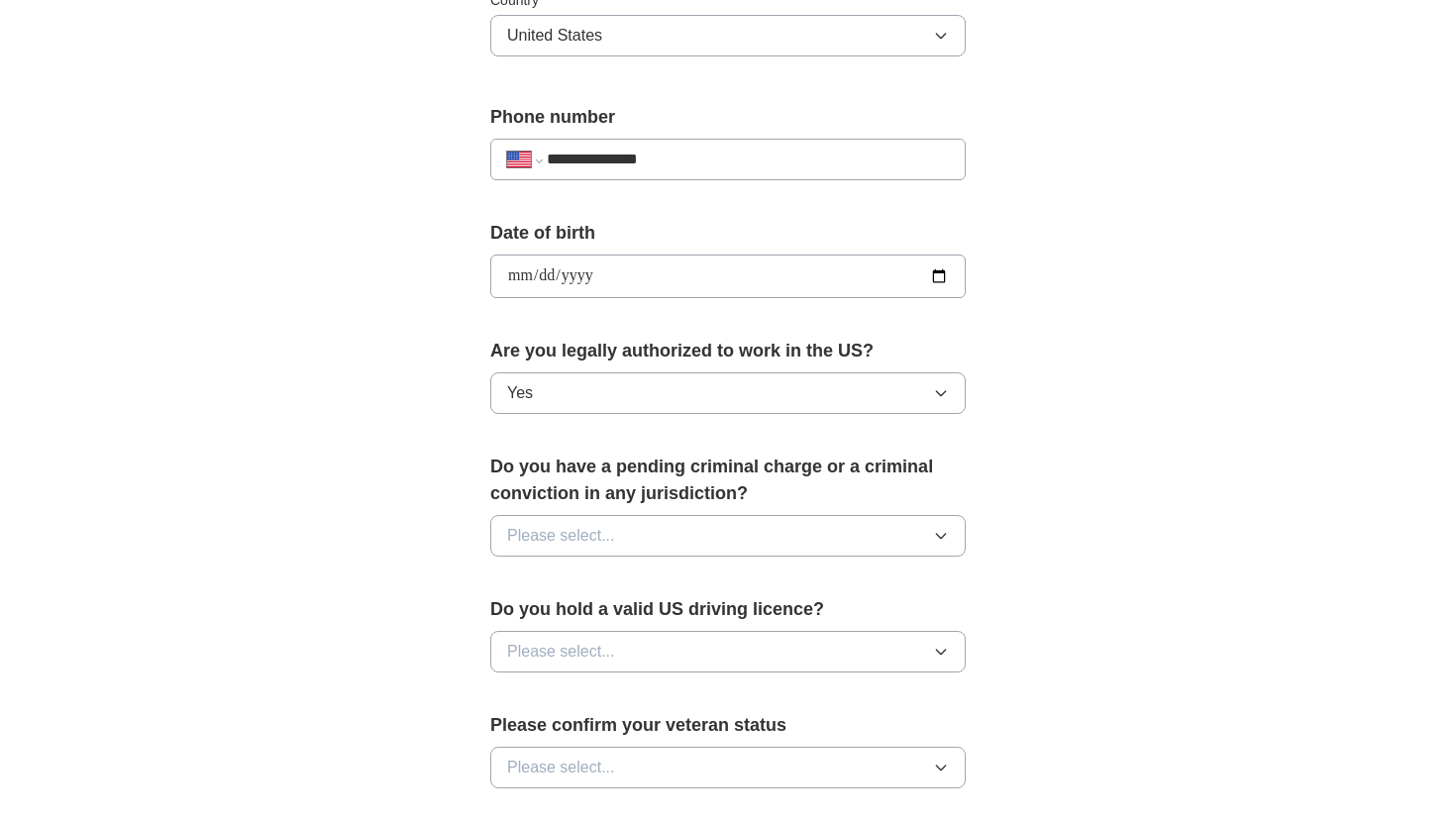 scroll, scrollTop: 713, scrollLeft: 0, axis: vertical 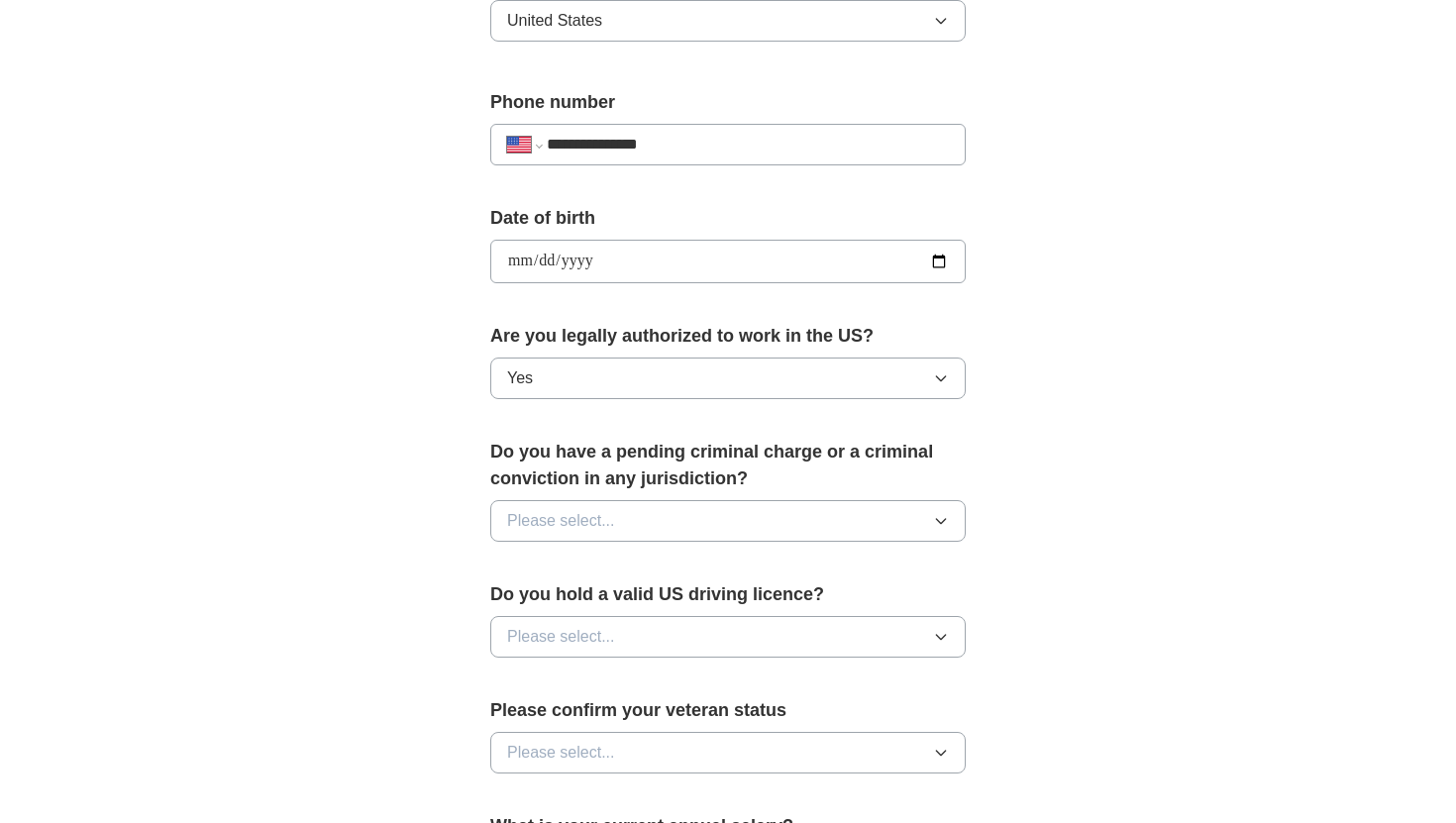 click on "Please select..." at bounding box center (728, 521) 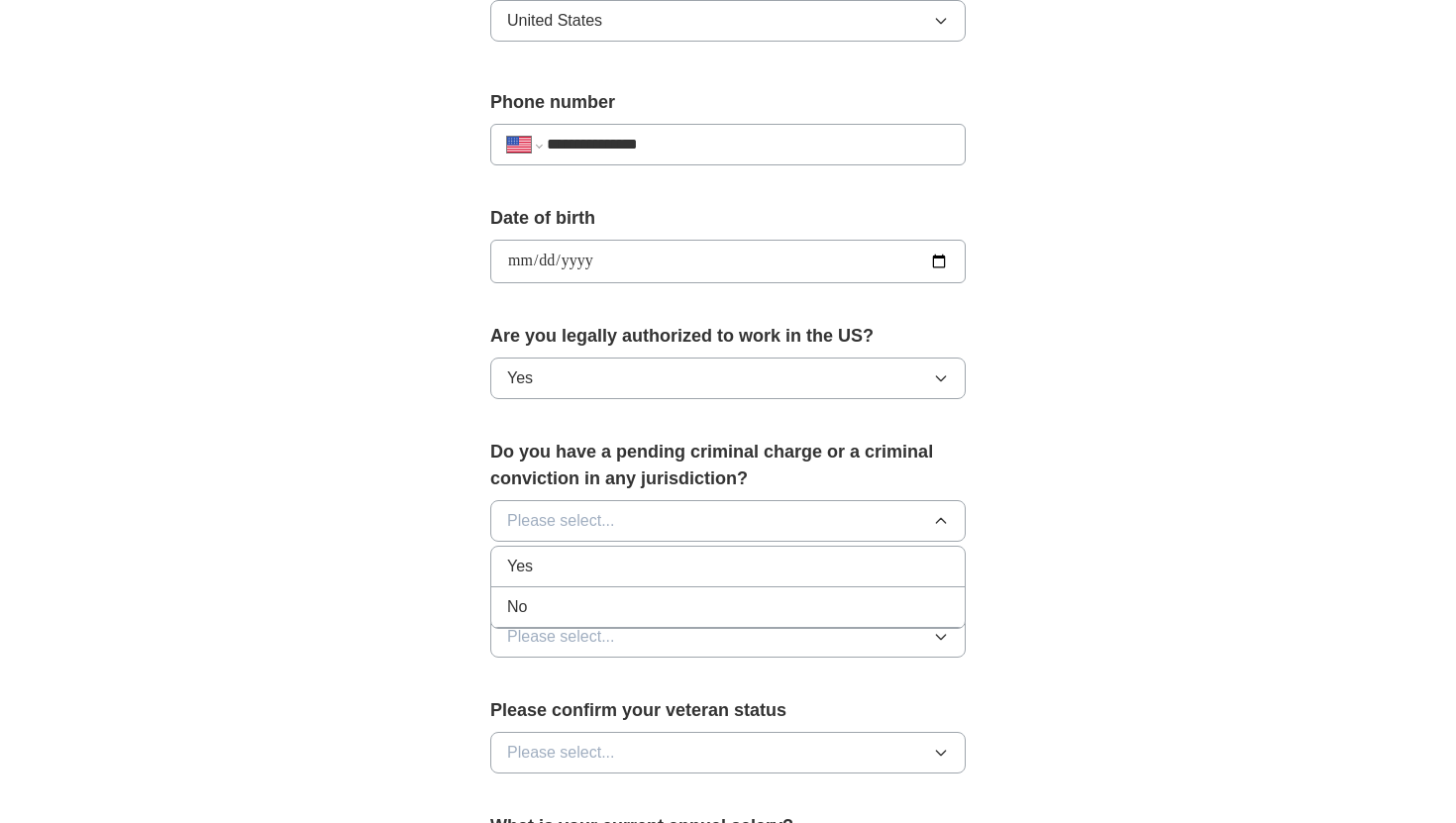 click on "No" at bounding box center (728, 607) 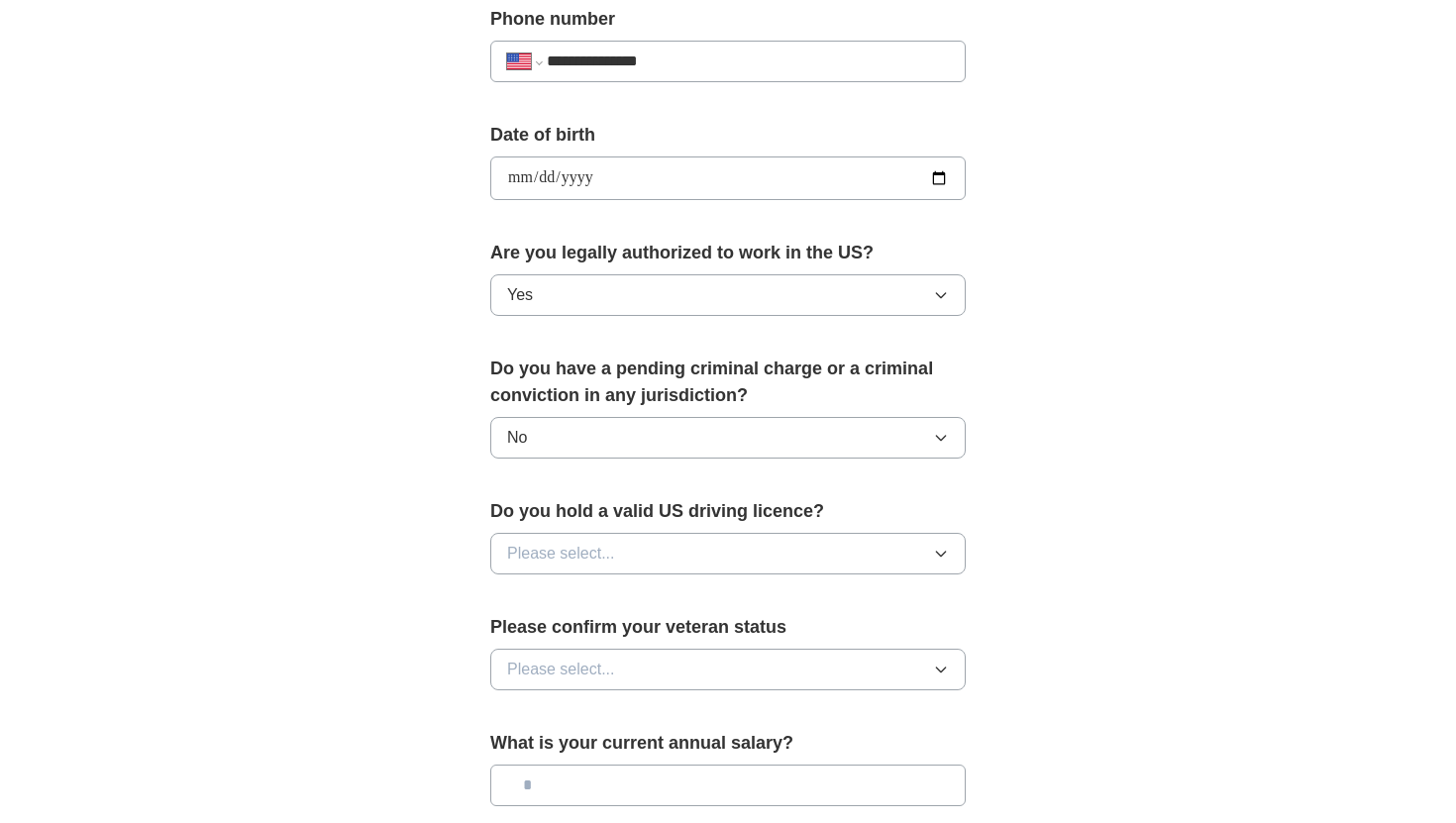 scroll, scrollTop: 802, scrollLeft: 0, axis: vertical 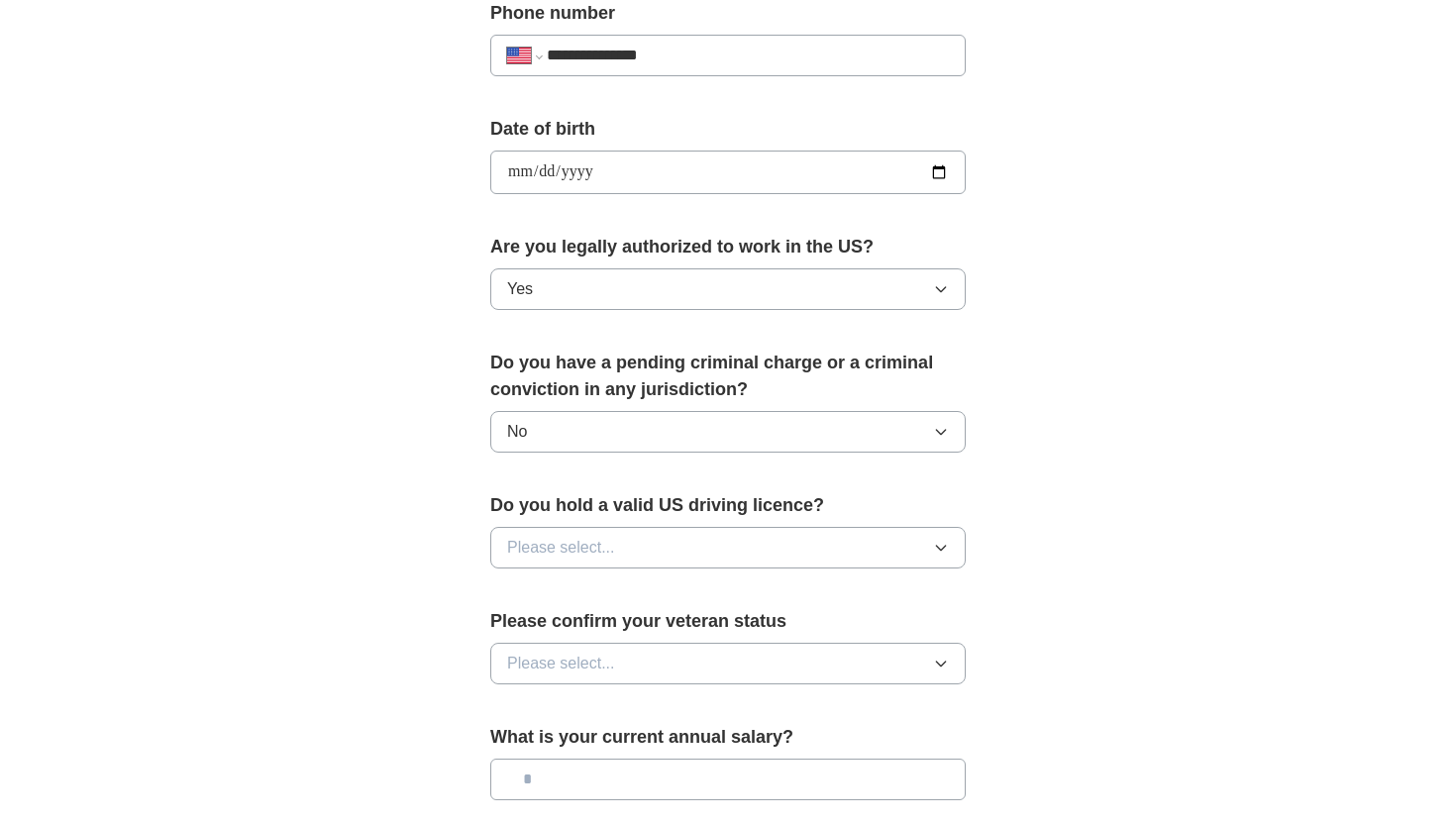 click on "Please select..." at bounding box center [728, 548] 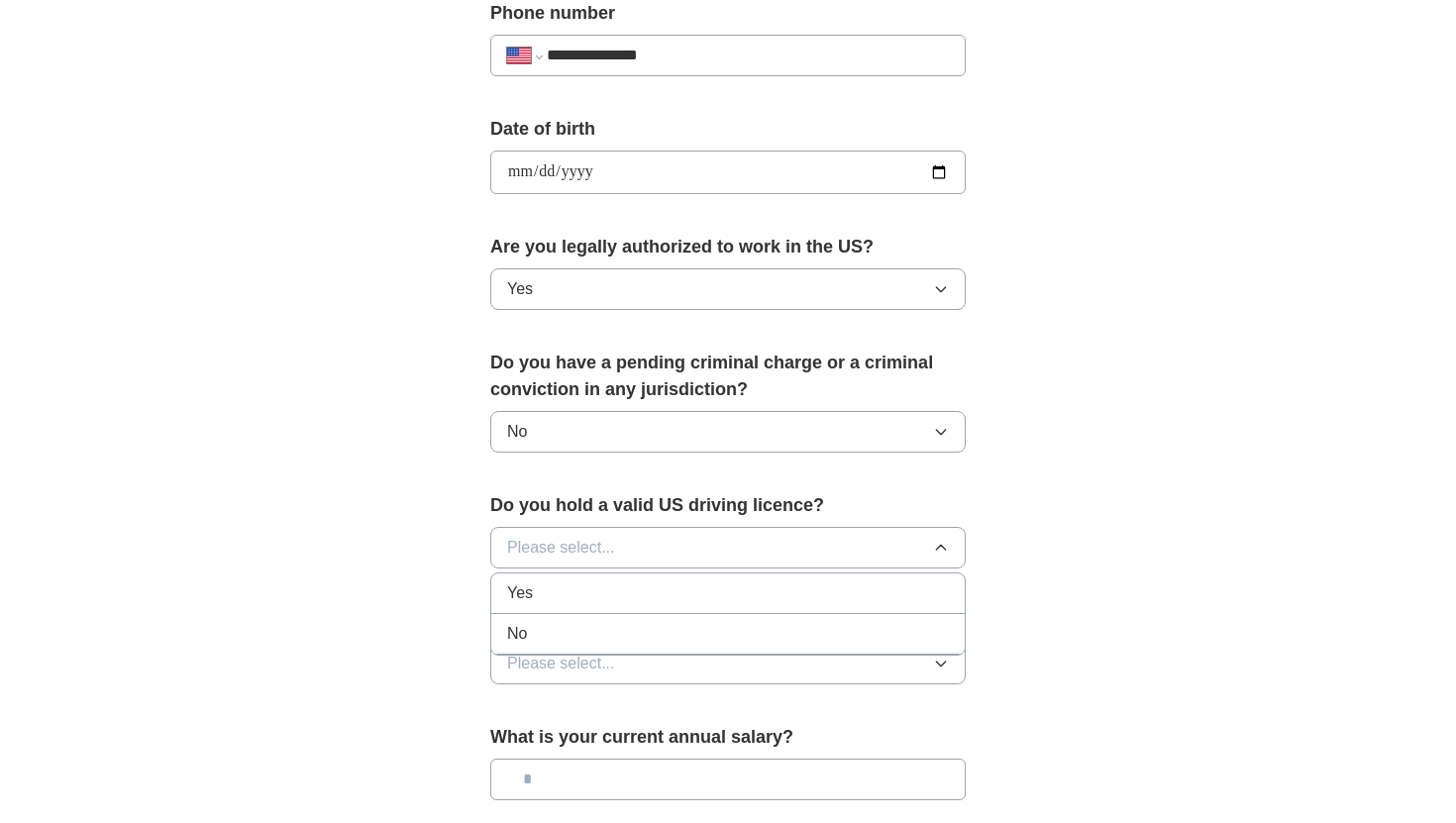 click on "Yes" at bounding box center [728, 593] 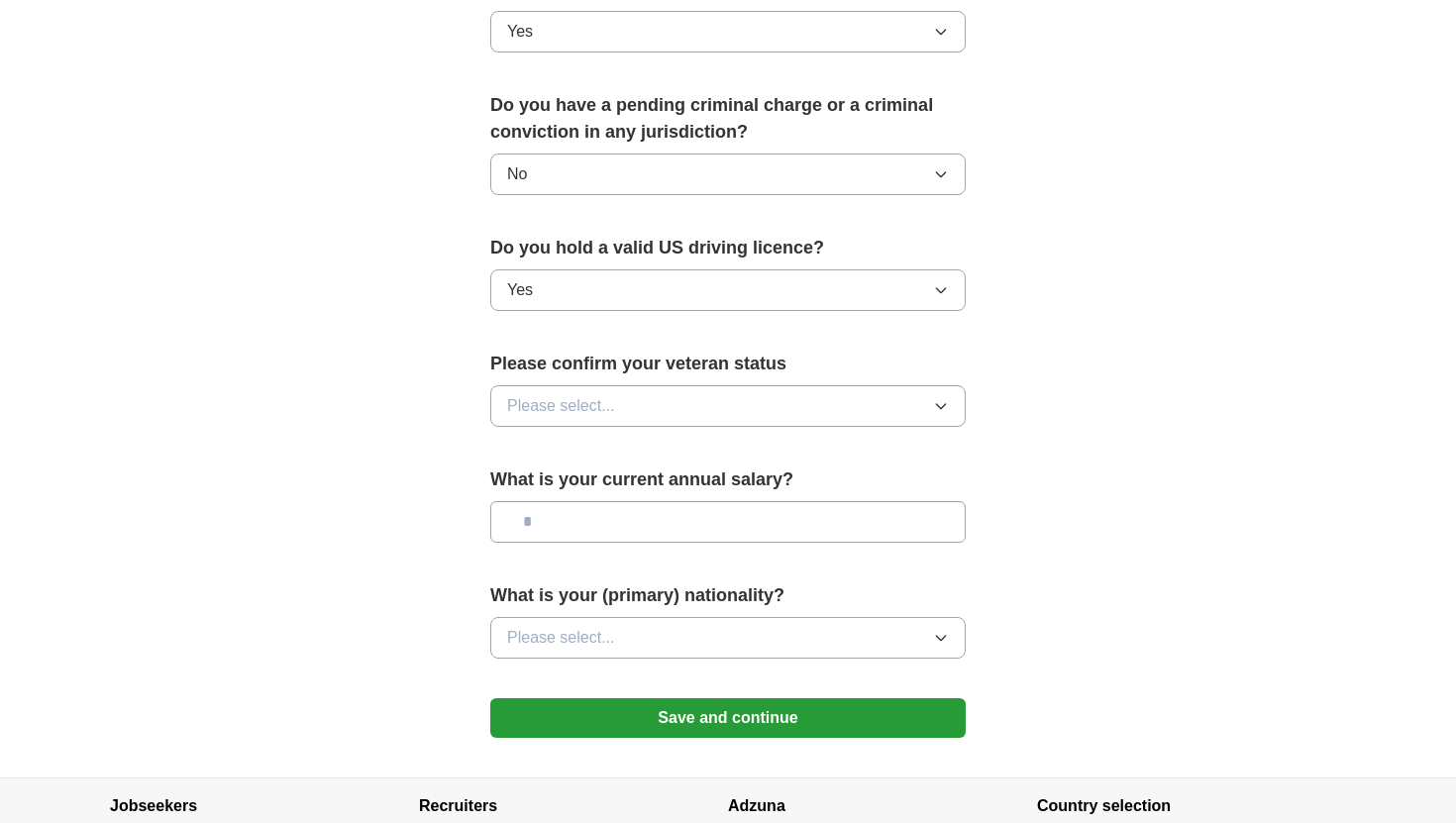 scroll, scrollTop: 1123, scrollLeft: 0, axis: vertical 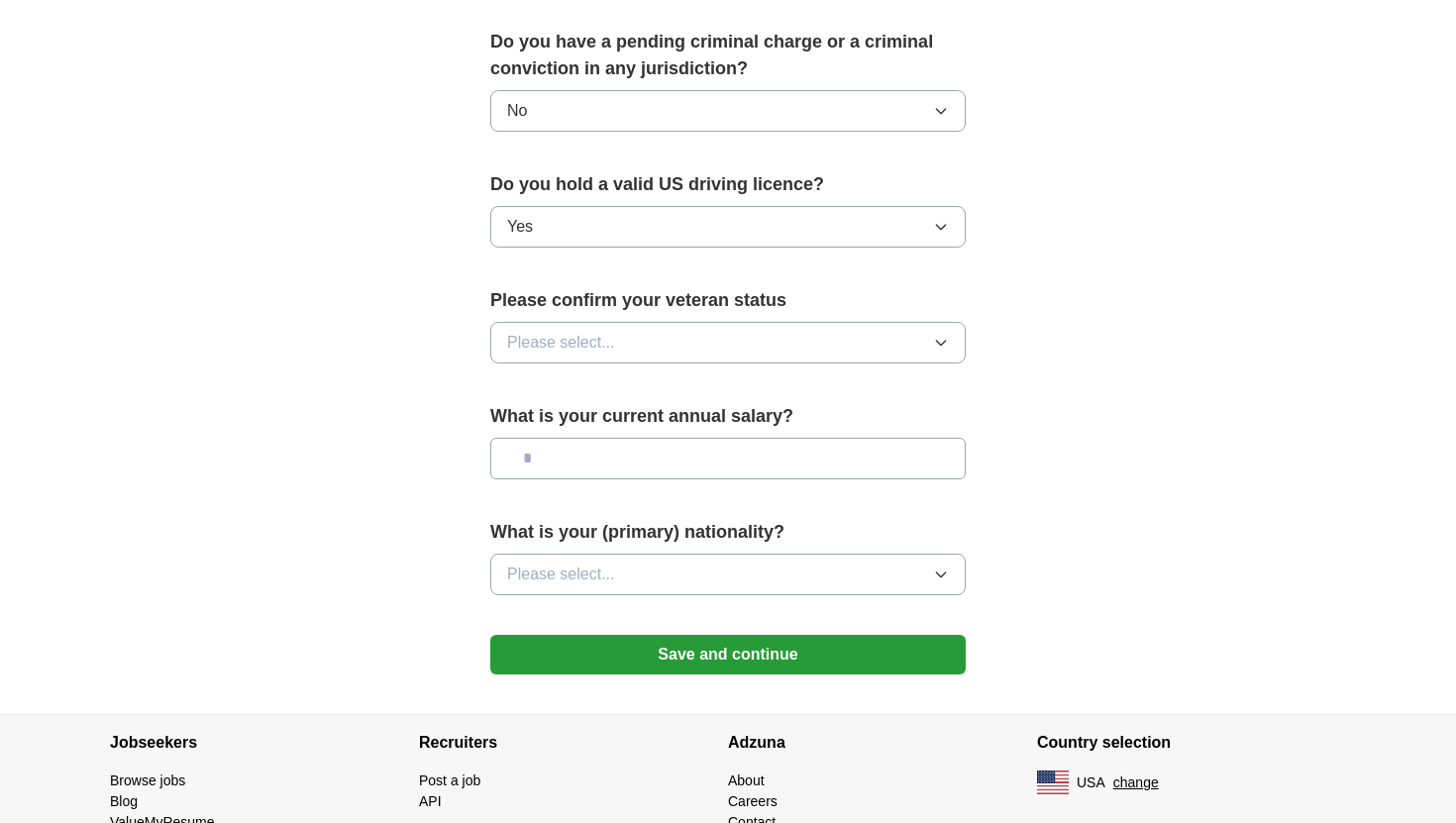 click on "Please select..." at bounding box center [728, 343] 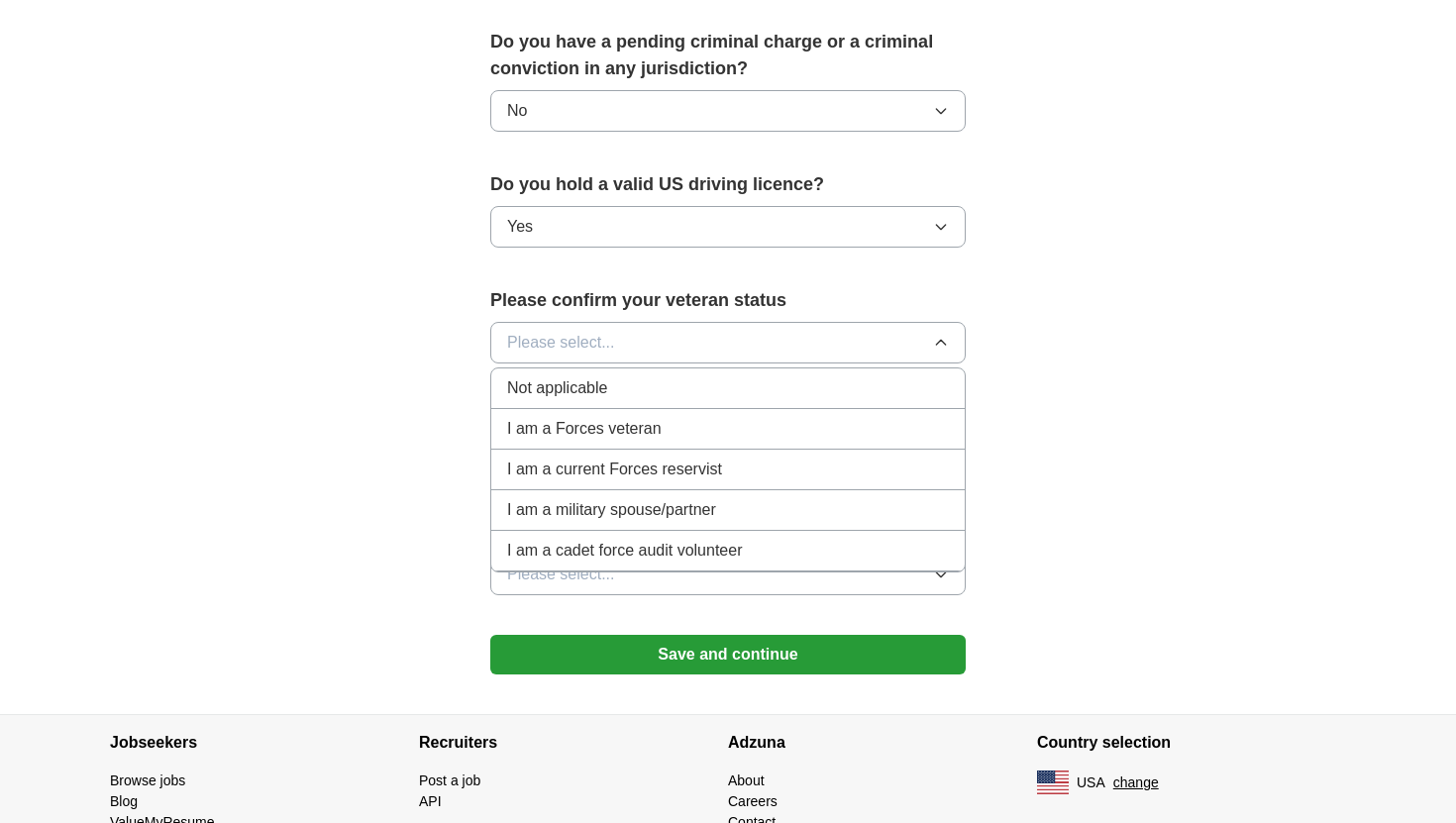 click on "Not applicable" at bounding box center (728, 388) 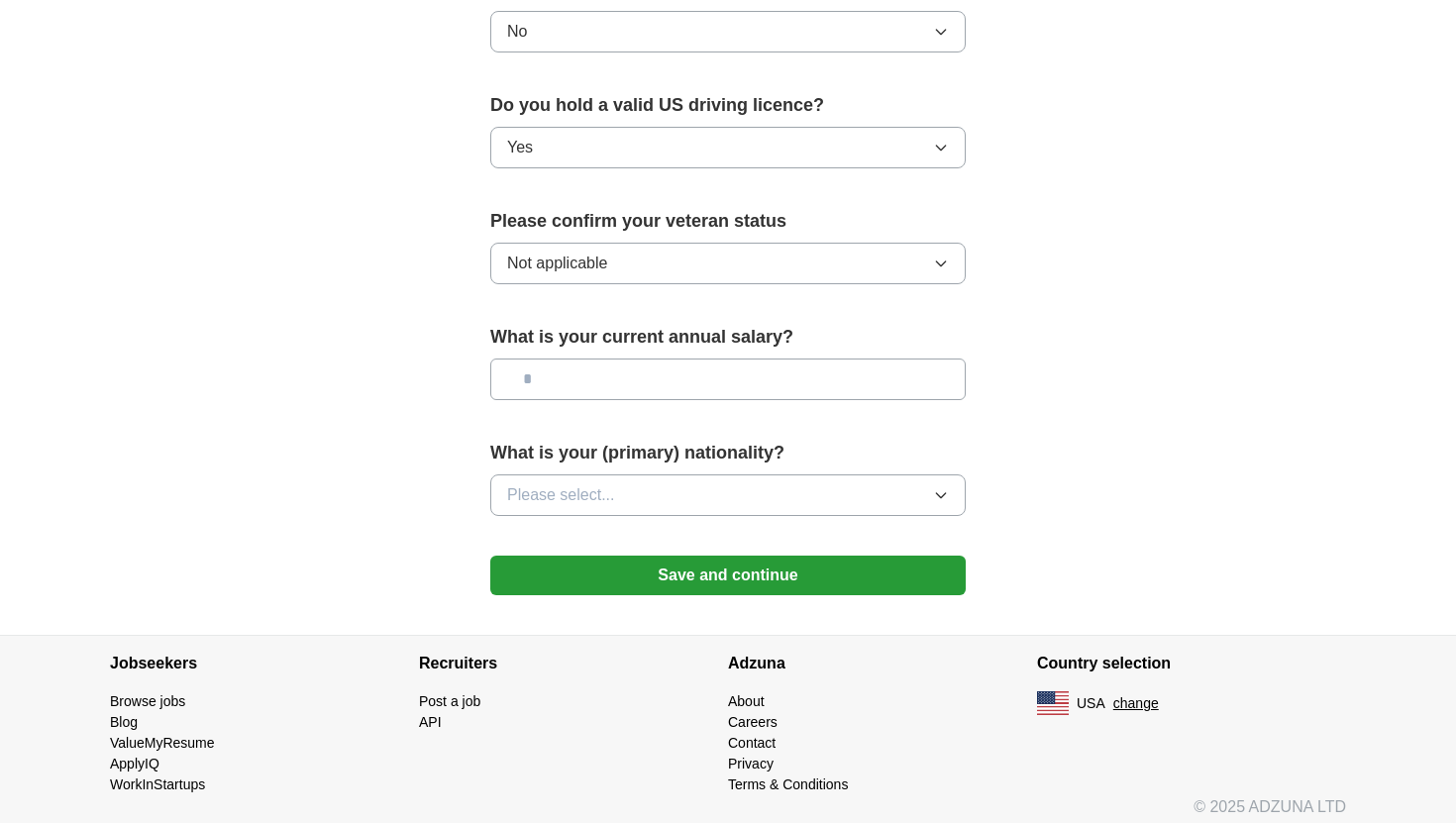 scroll, scrollTop: 1214, scrollLeft: 0, axis: vertical 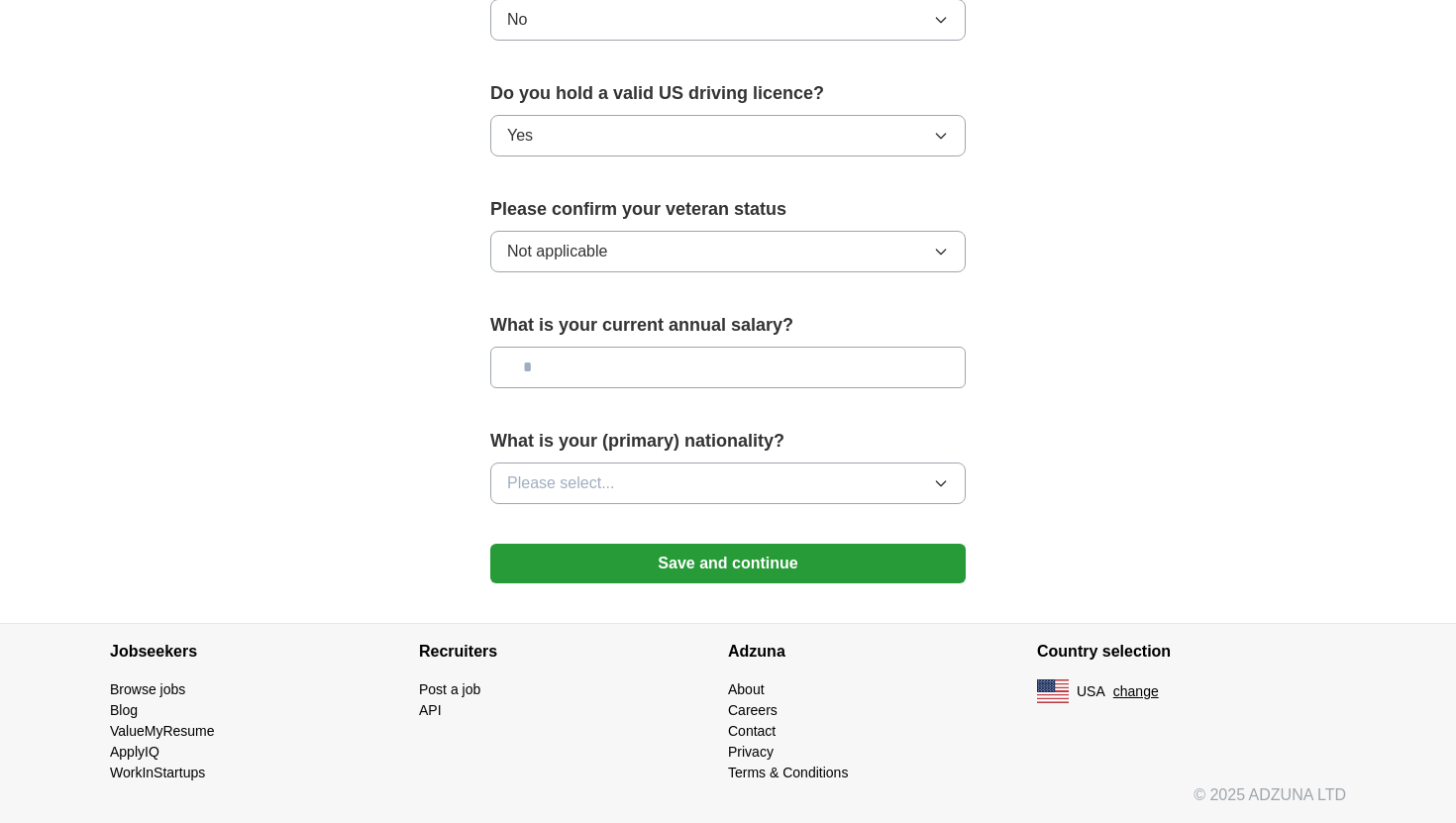 click at bounding box center (728, 367) 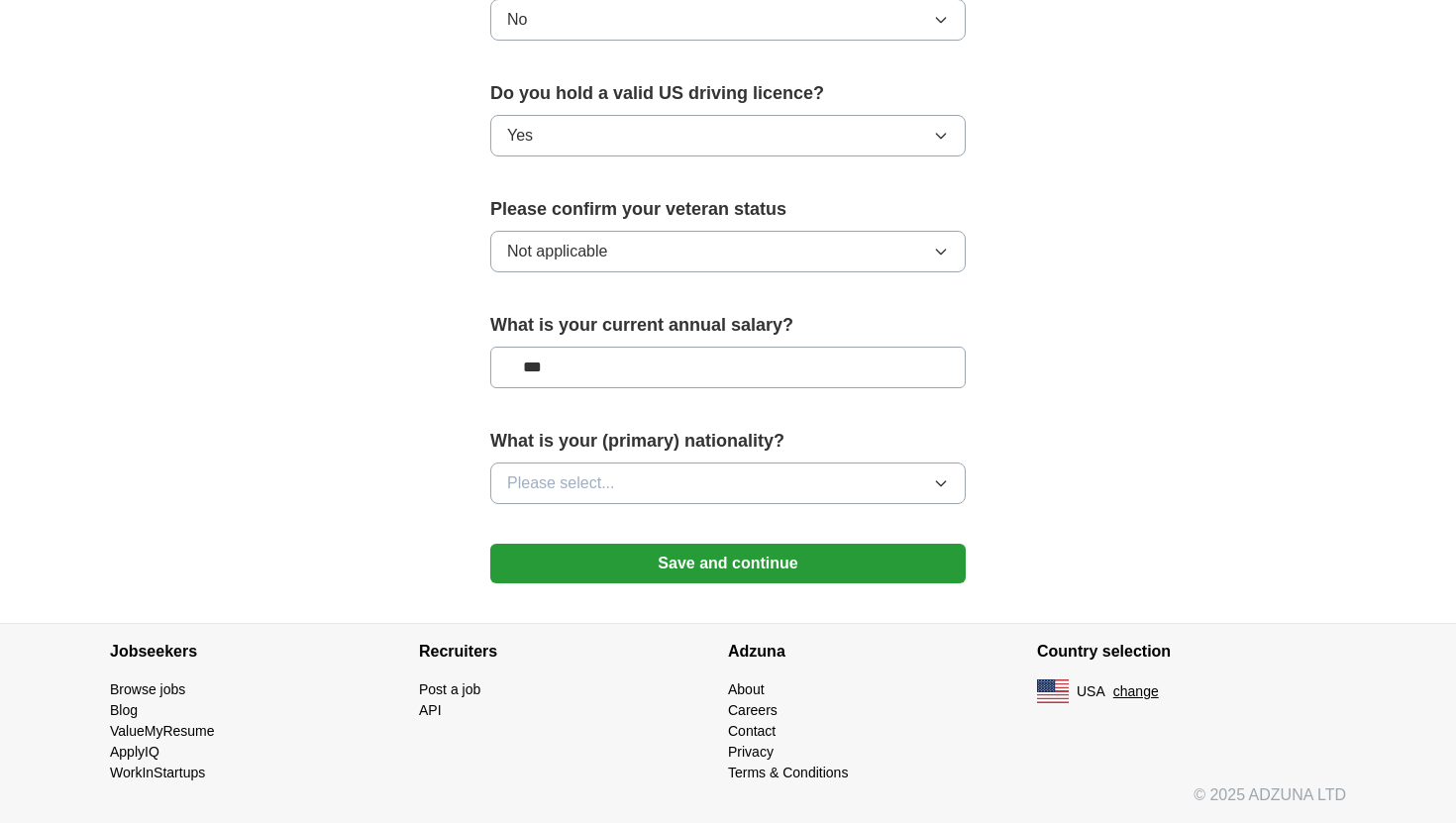 type on "**" 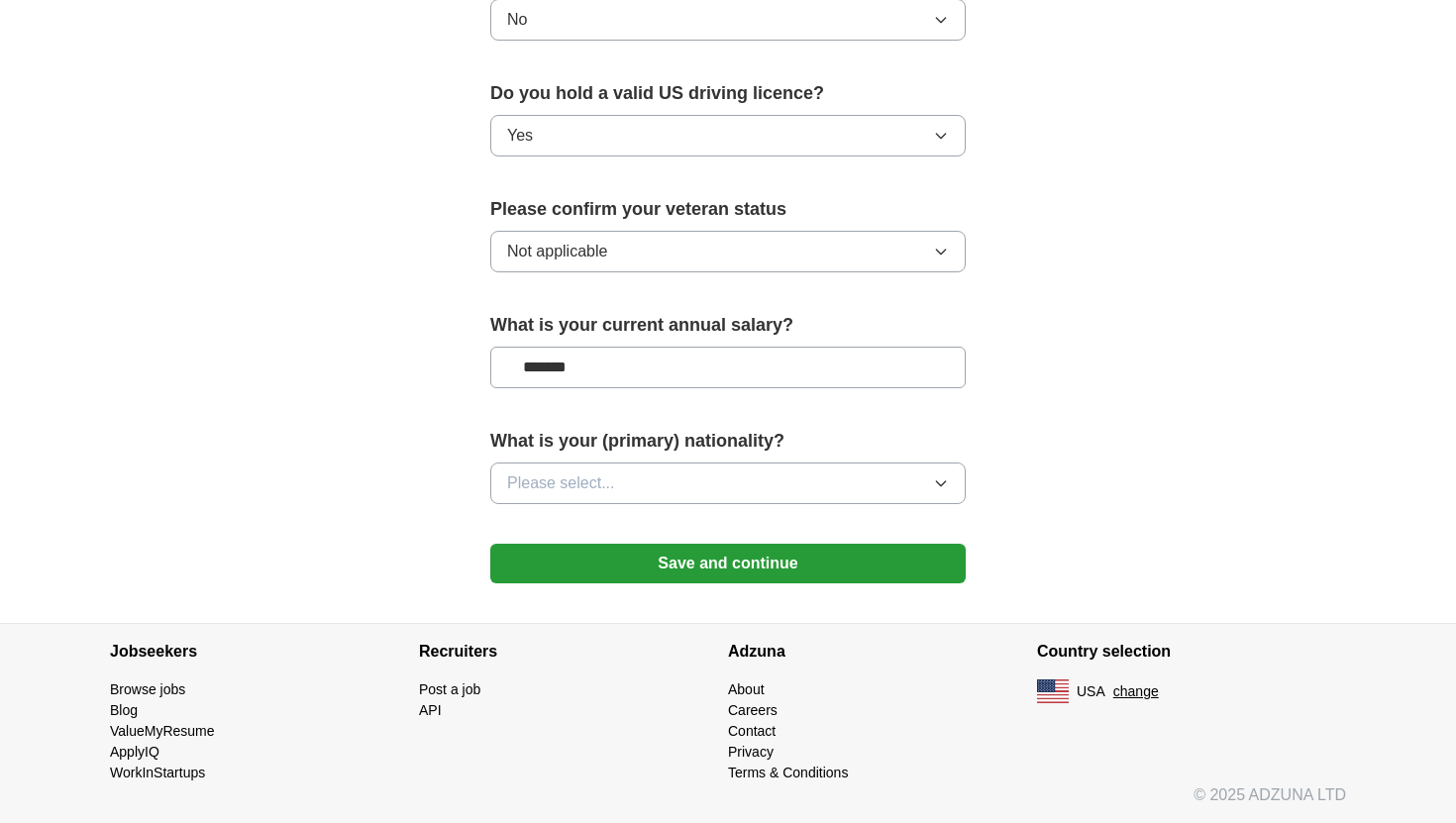 type on "*******" 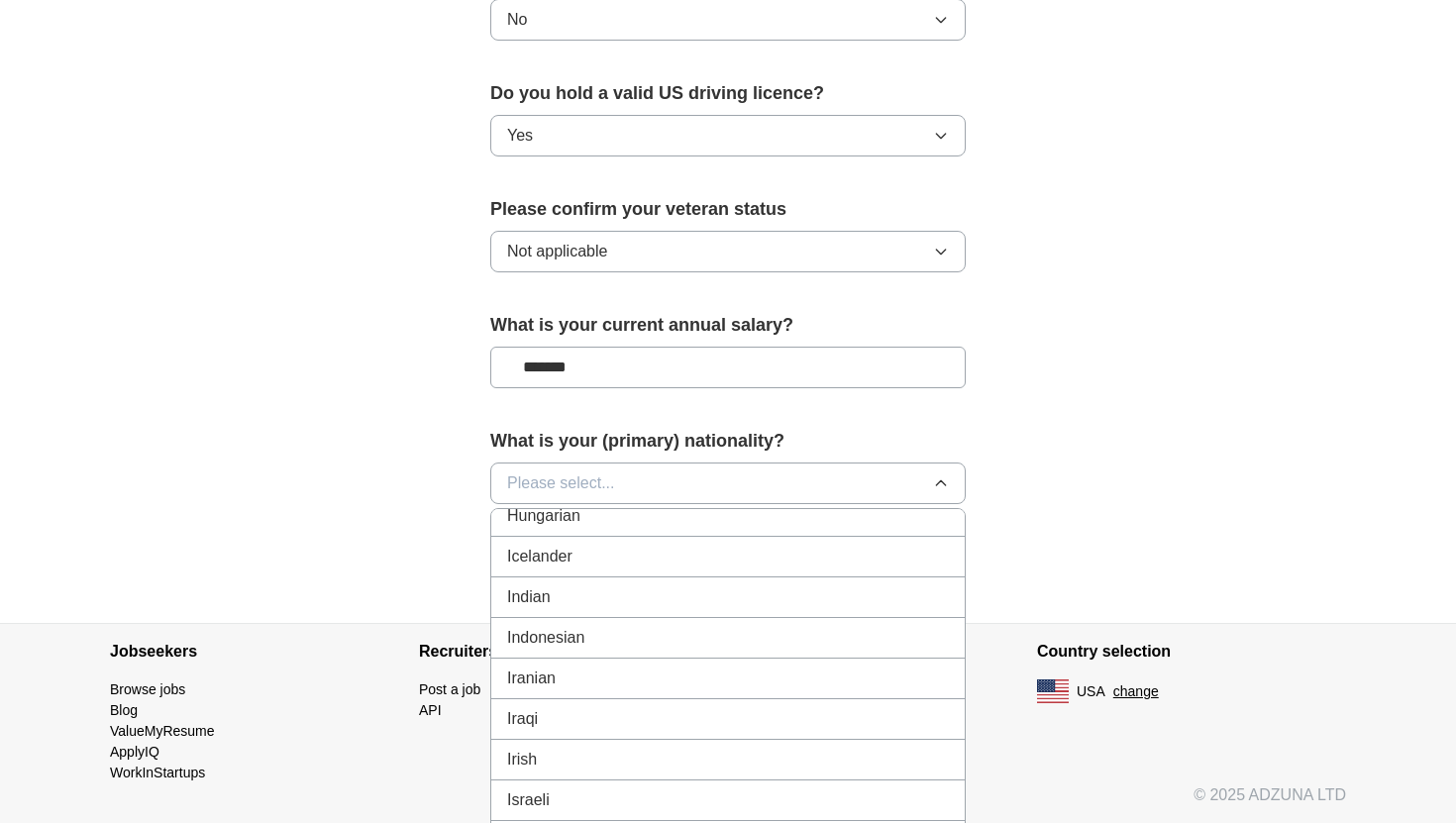 scroll, scrollTop: 3230, scrollLeft: 0, axis: vertical 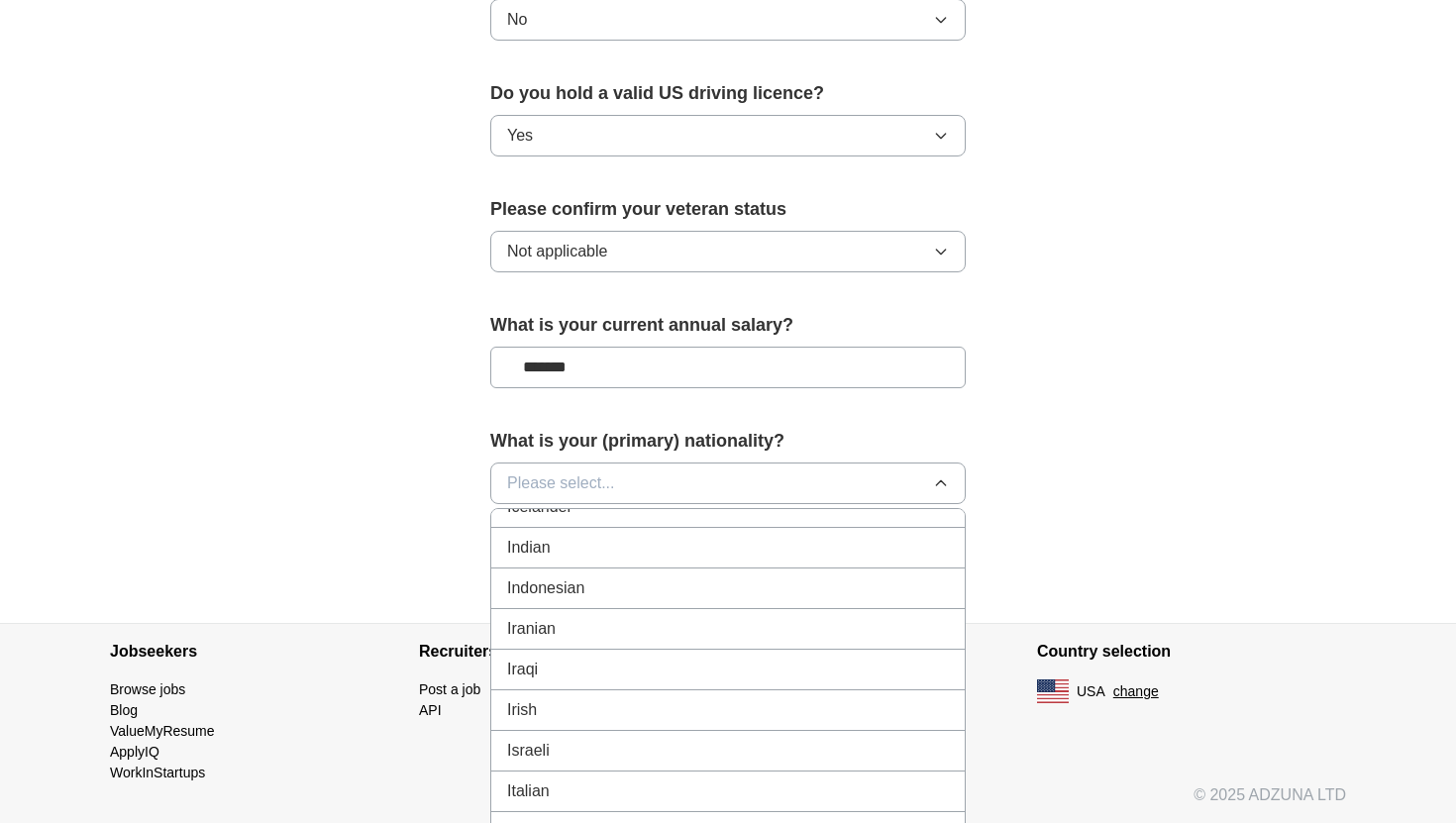click on "Indian" at bounding box center [728, 548] 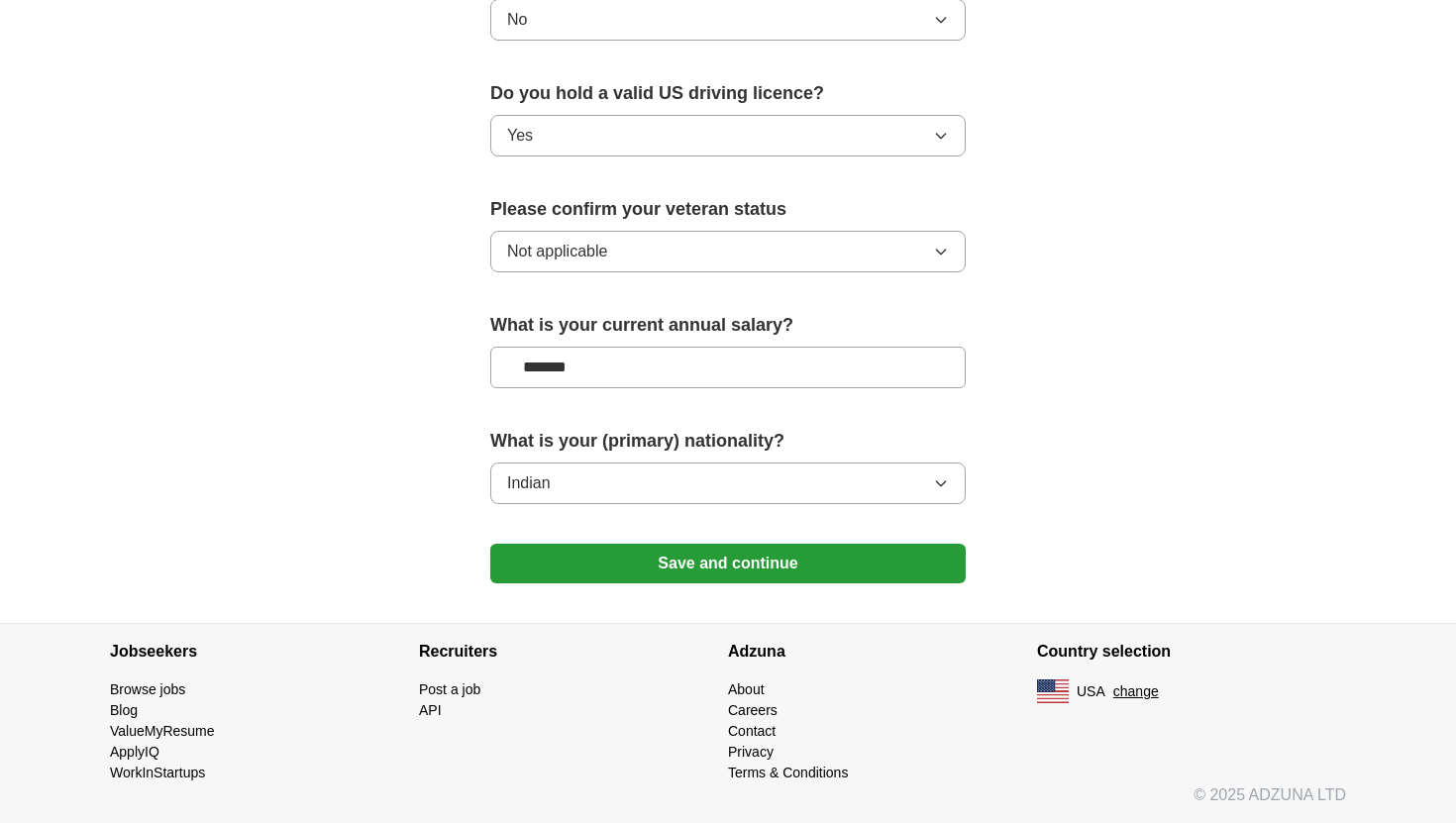 click on "Save and continue" at bounding box center (728, 564) 